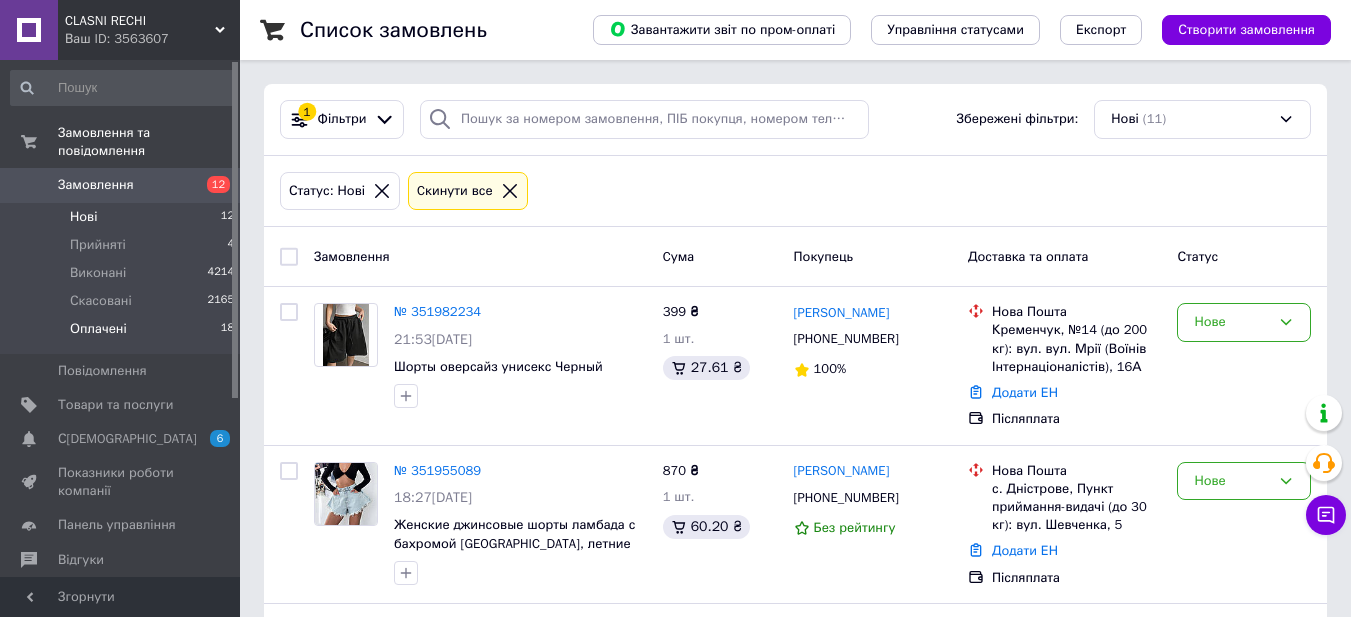 scroll, scrollTop: 0, scrollLeft: 0, axis: both 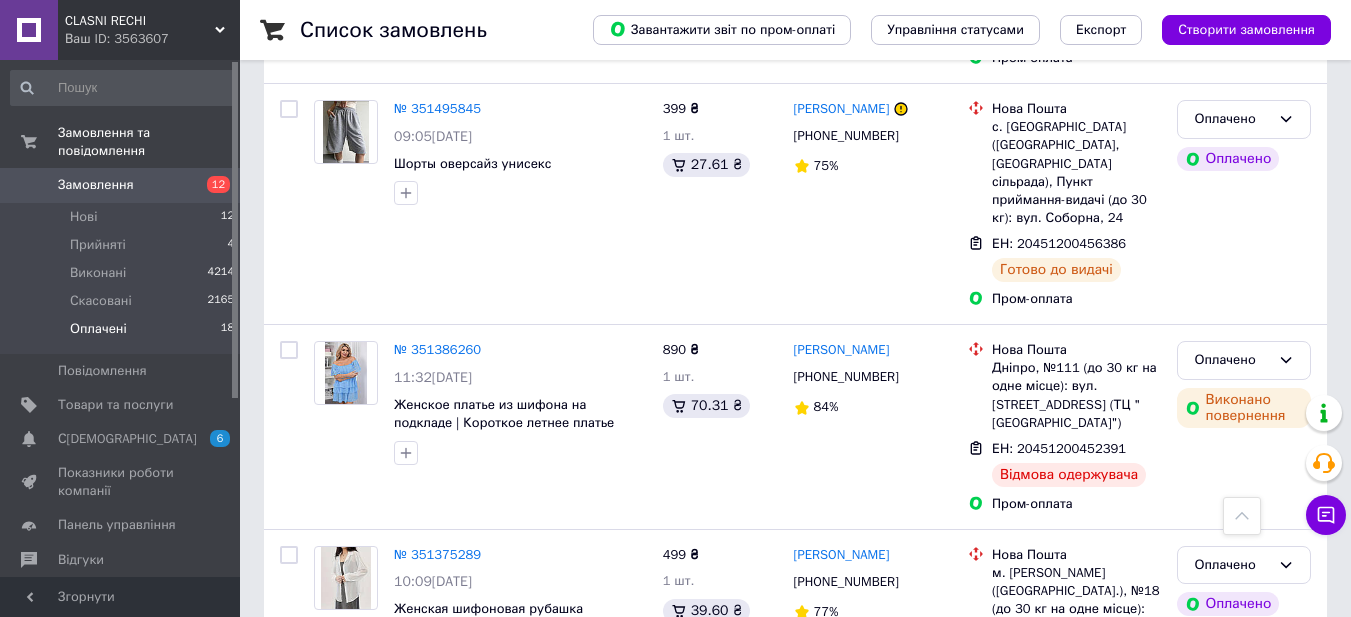 click on "Оплачені" at bounding box center (98, 329) 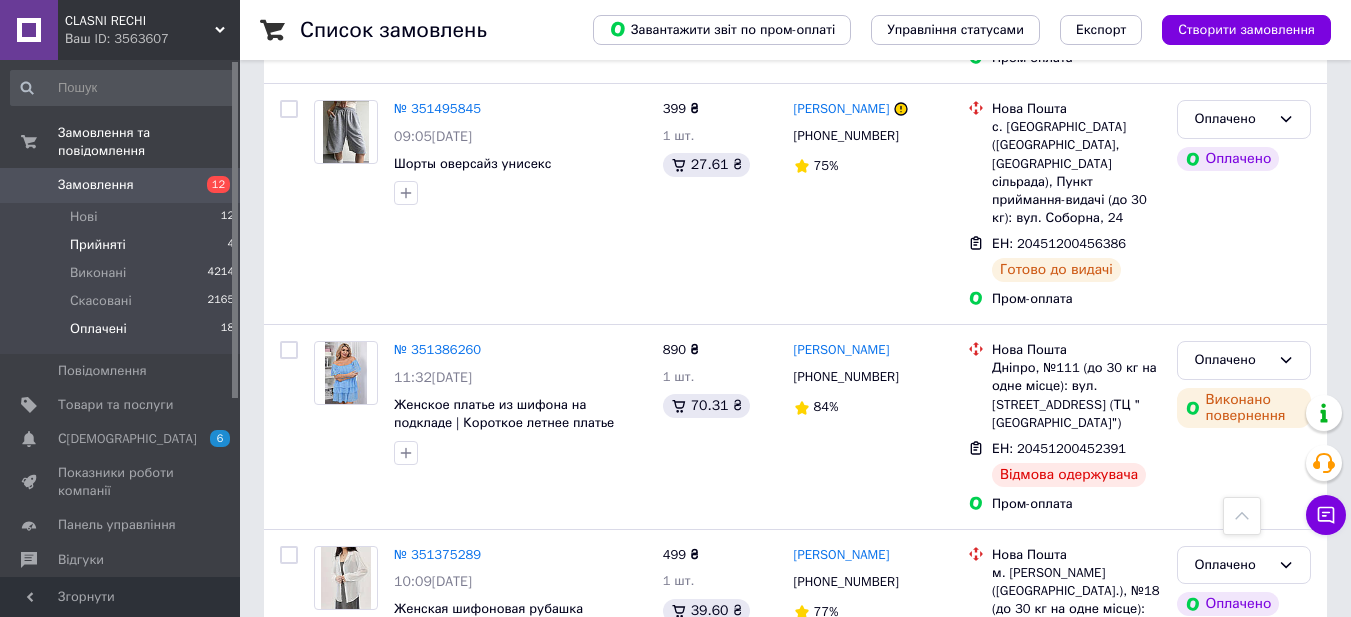 click on "Прийняті" at bounding box center [98, 245] 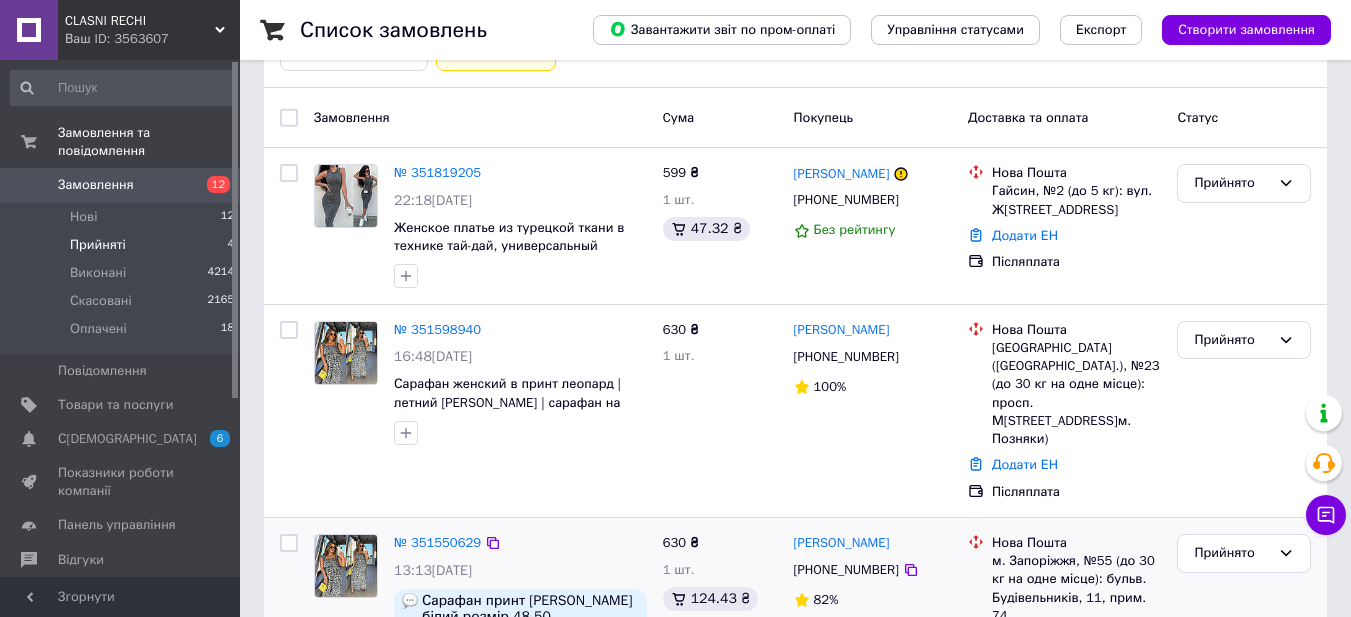 scroll, scrollTop: 390, scrollLeft: 0, axis: vertical 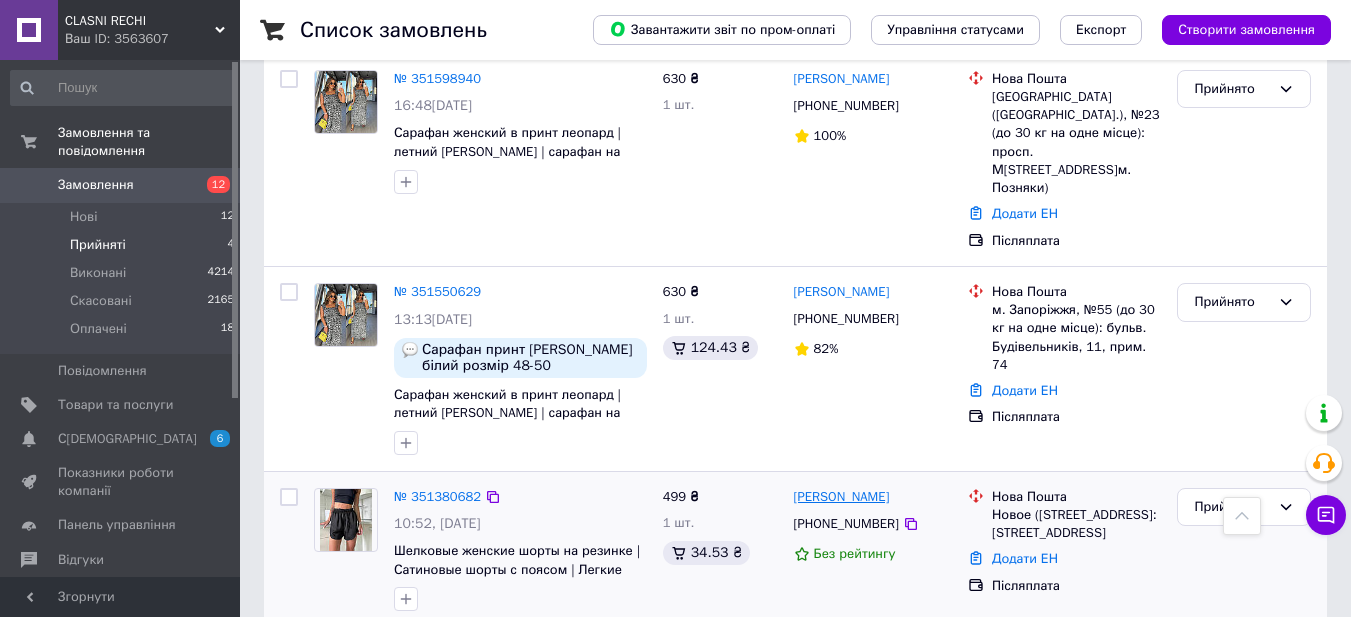 drag, startPoint x: 901, startPoint y: 485, endPoint x: 874, endPoint y: 462, distance: 35.468296 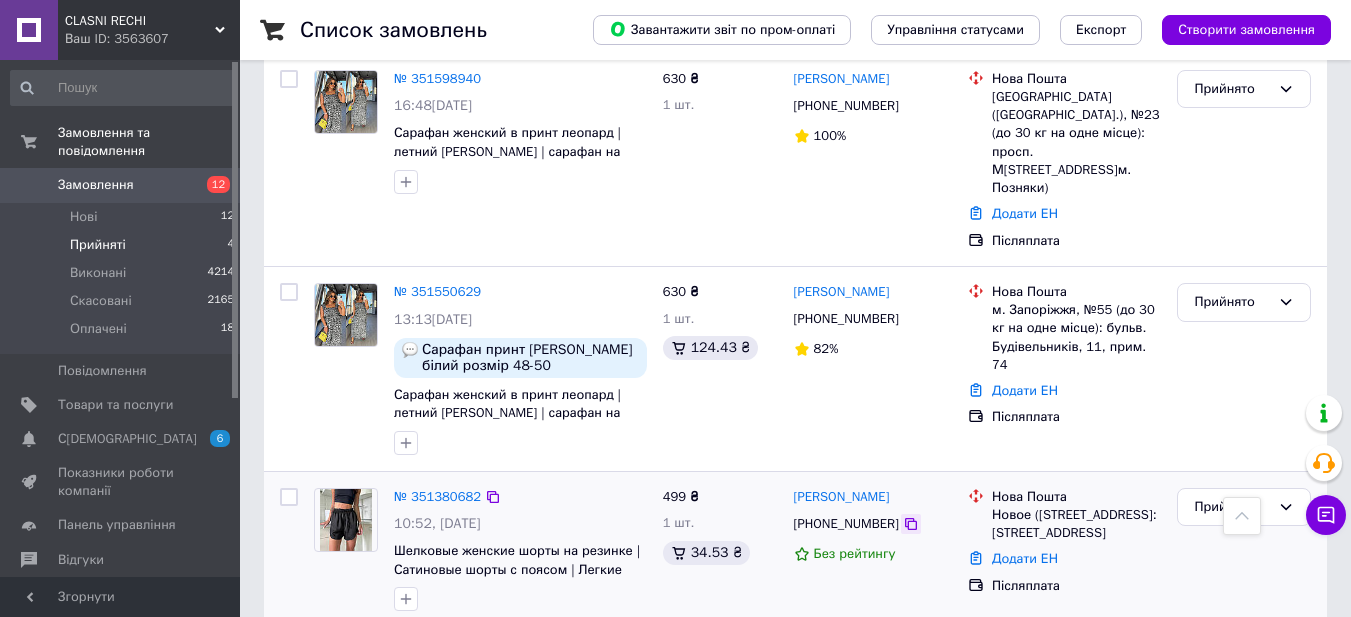 click 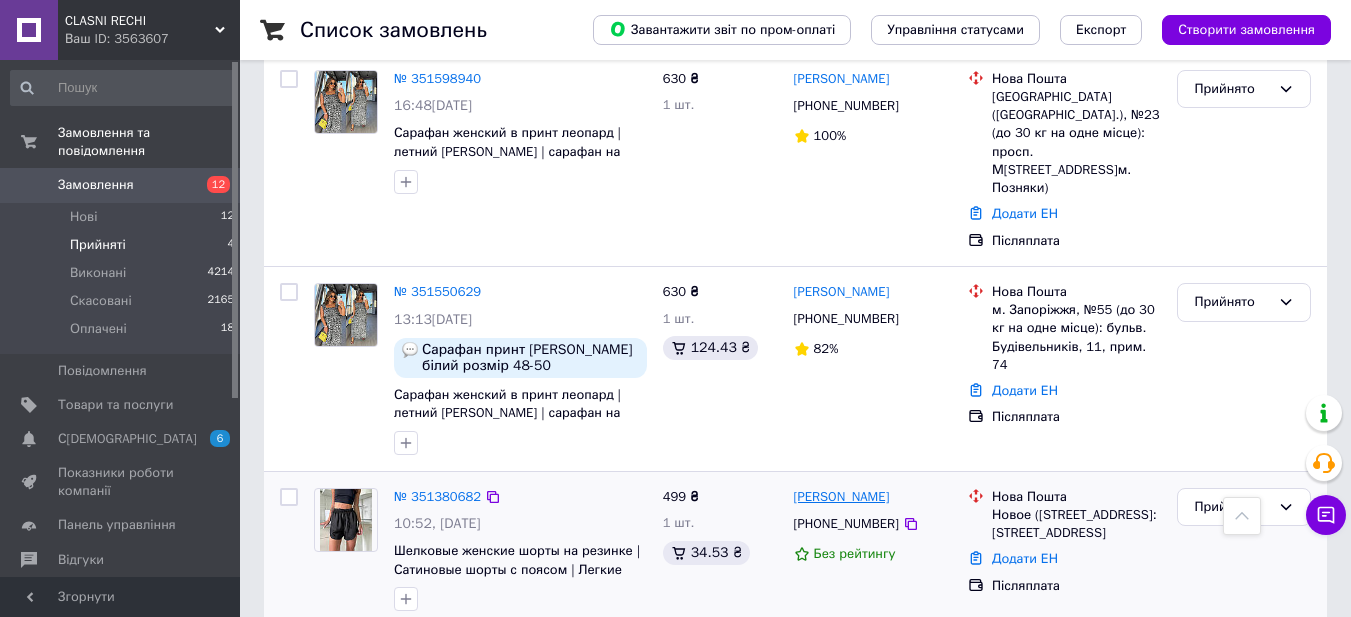 drag, startPoint x: 897, startPoint y: 460, endPoint x: 825, endPoint y: 463, distance: 72.06247 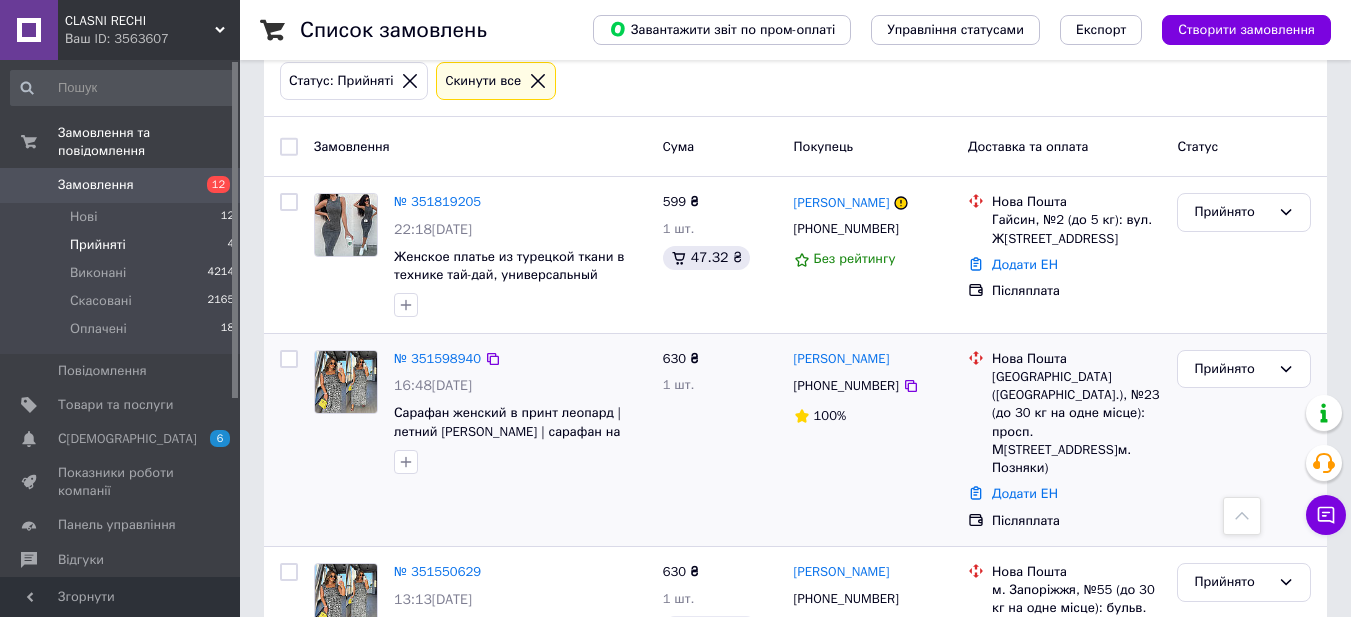 scroll, scrollTop: 90, scrollLeft: 0, axis: vertical 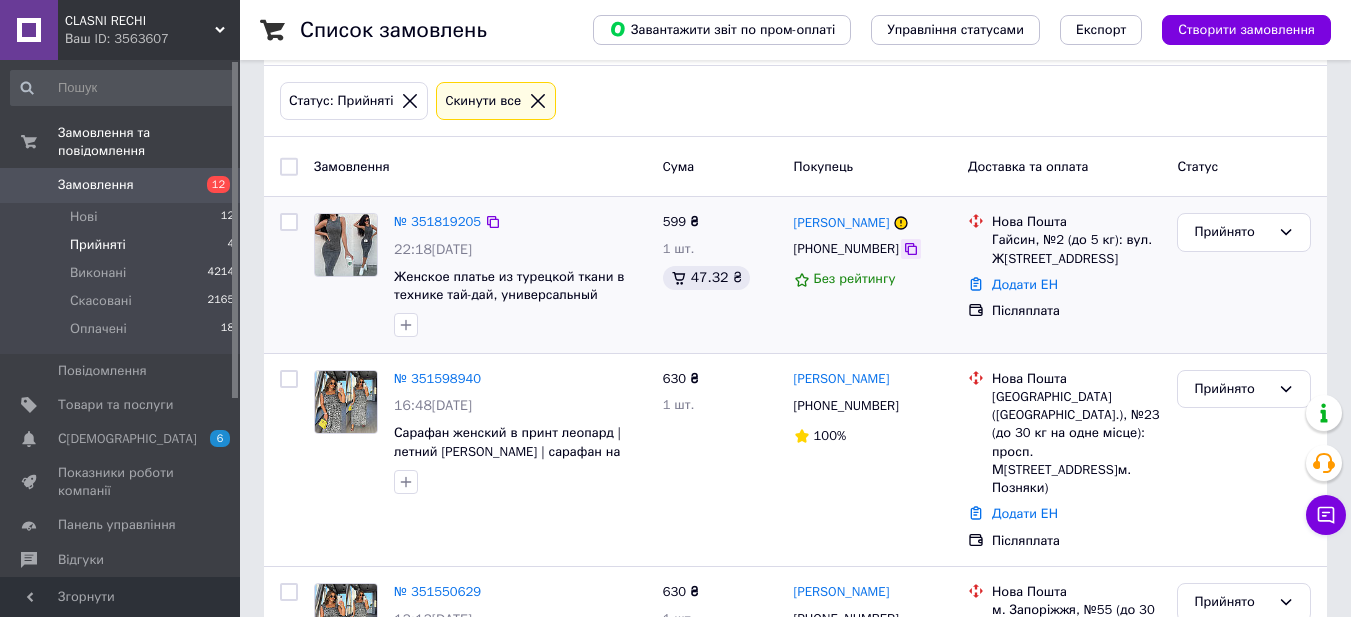click 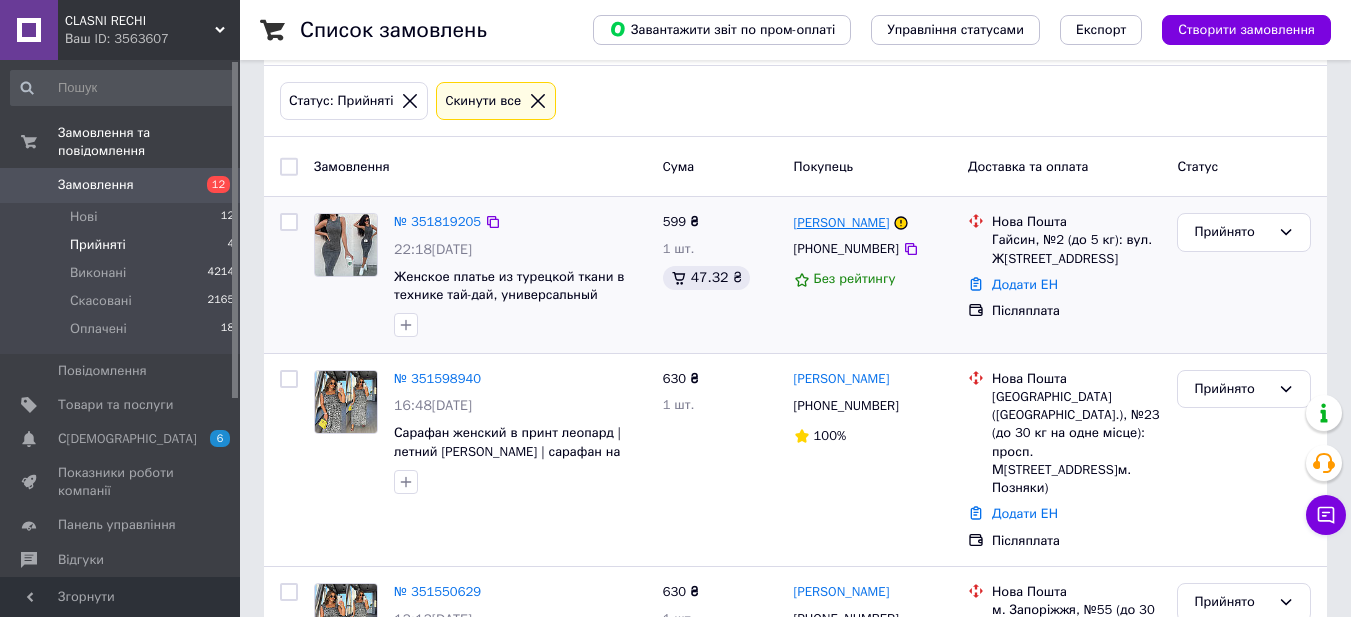 drag, startPoint x: 767, startPoint y: 229, endPoint x: 888, endPoint y: 231, distance: 121.016525 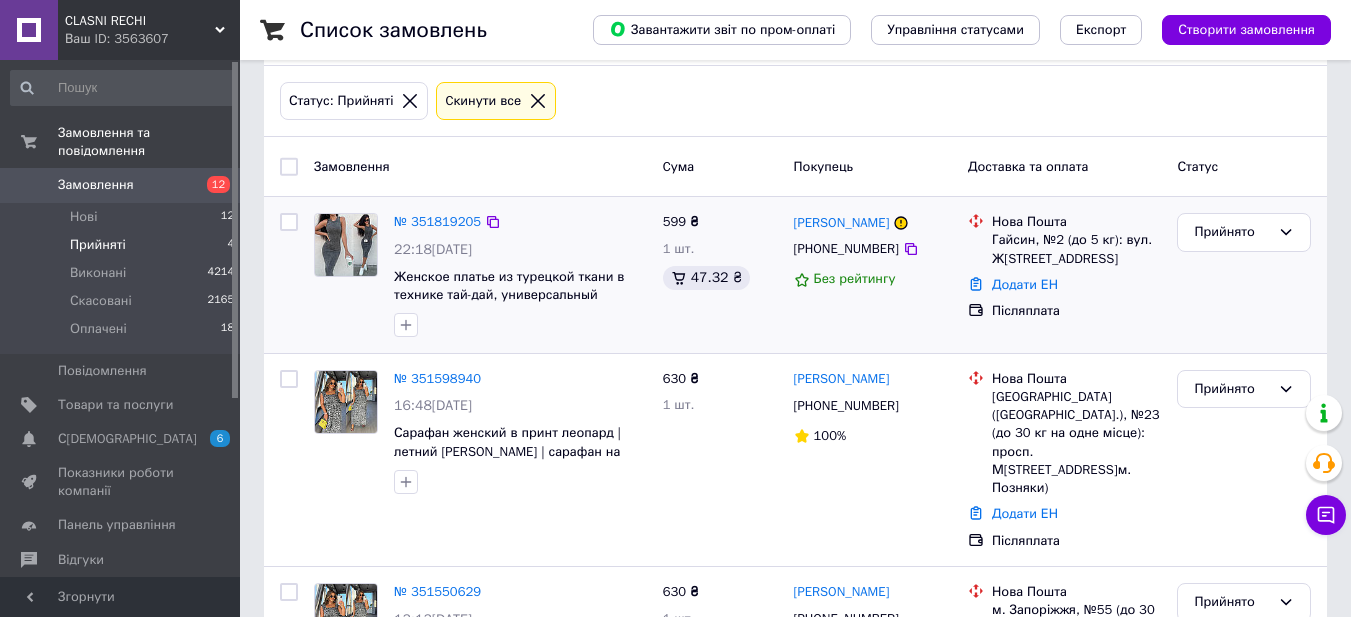 click on "[PERSON_NAME] [PHONE_NUMBER] Без рейтингу" at bounding box center [873, 275] 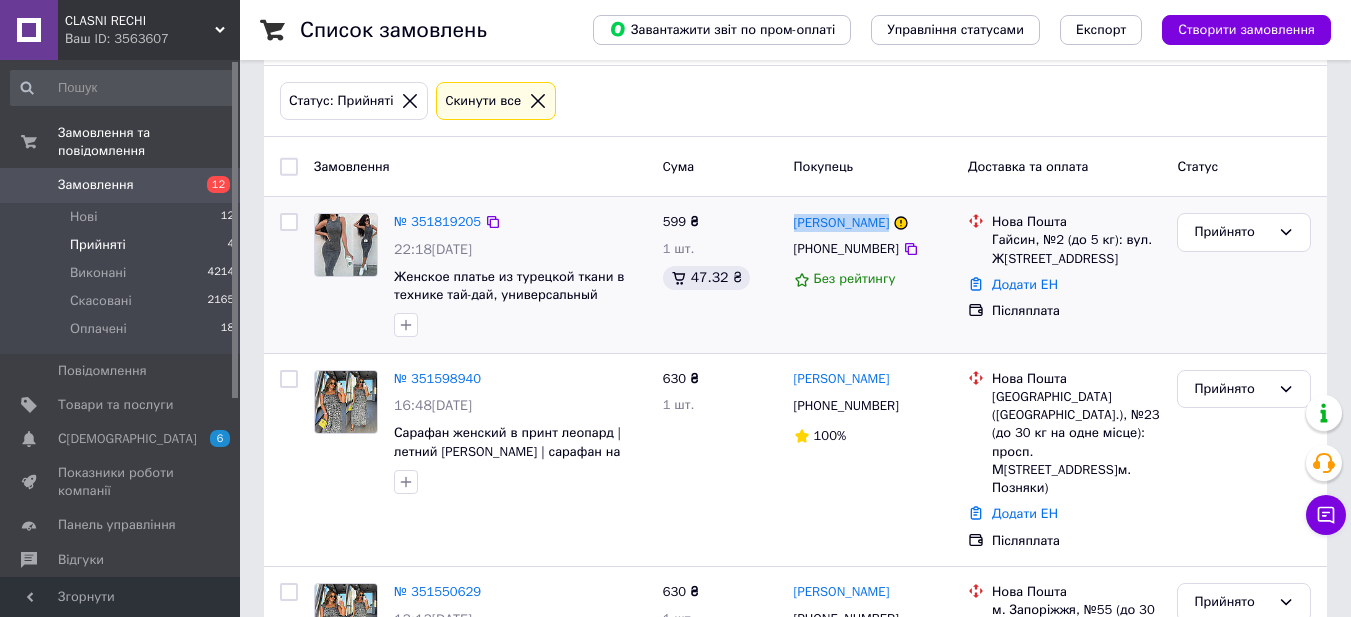 drag, startPoint x: 786, startPoint y: 230, endPoint x: 857, endPoint y: 221, distance: 71.568146 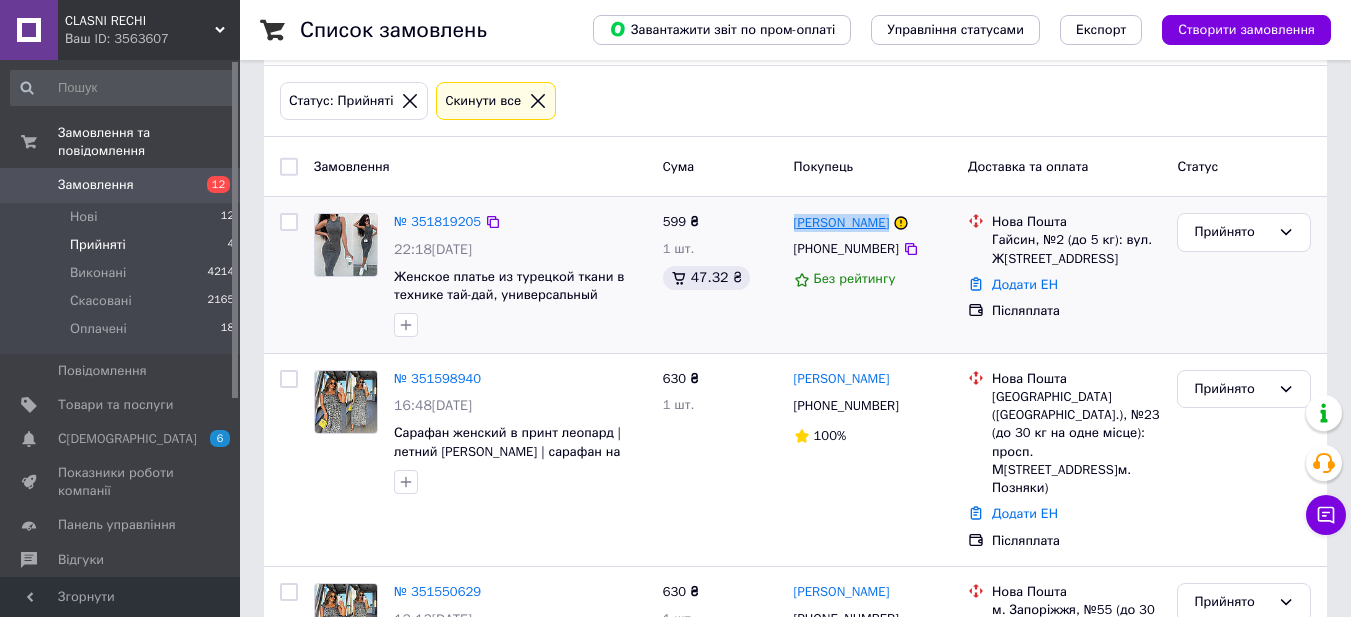 click on "[PERSON_NAME] [PHONE_NUMBER] Без рейтингу" at bounding box center [873, 275] 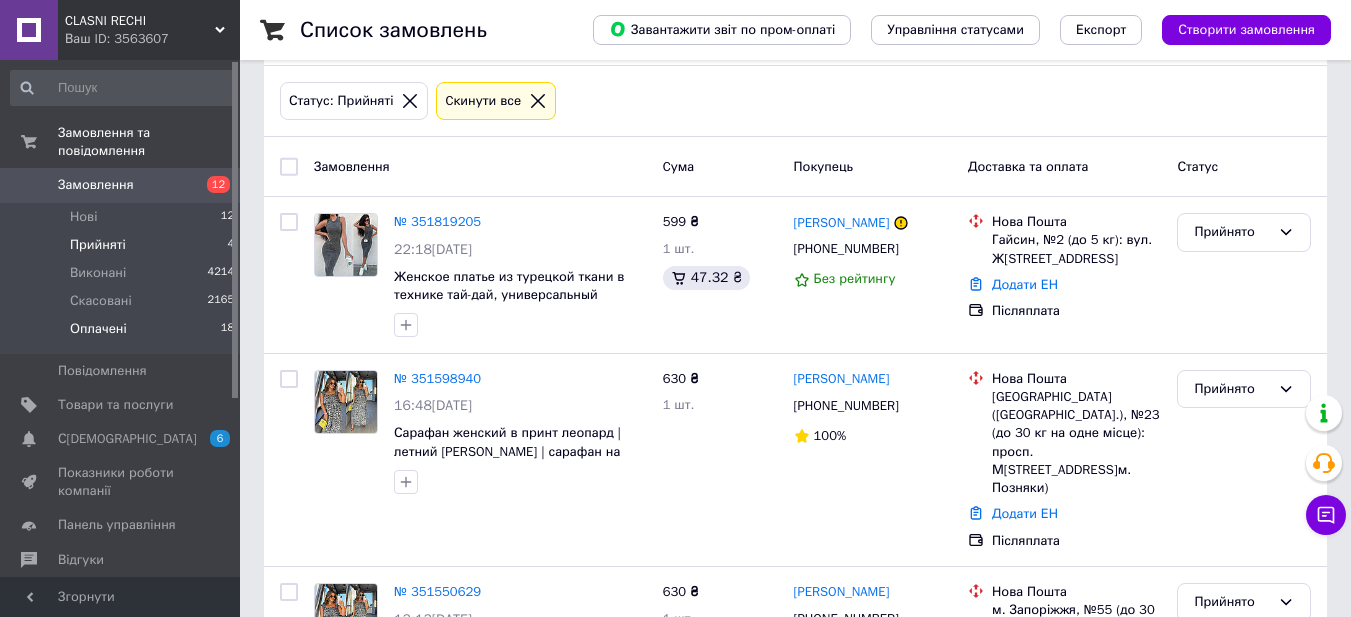 click on "Оплачені" at bounding box center [98, 329] 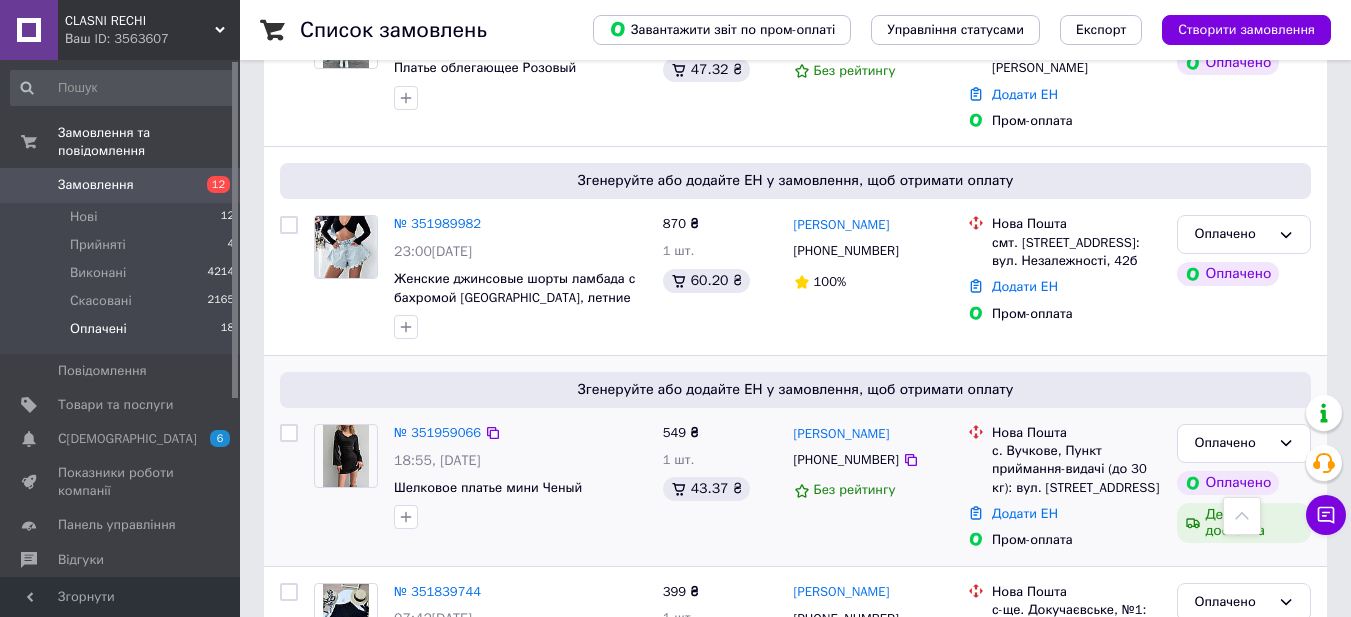 scroll, scrollTop: 700, scrollLeft: 0, axis: vertical 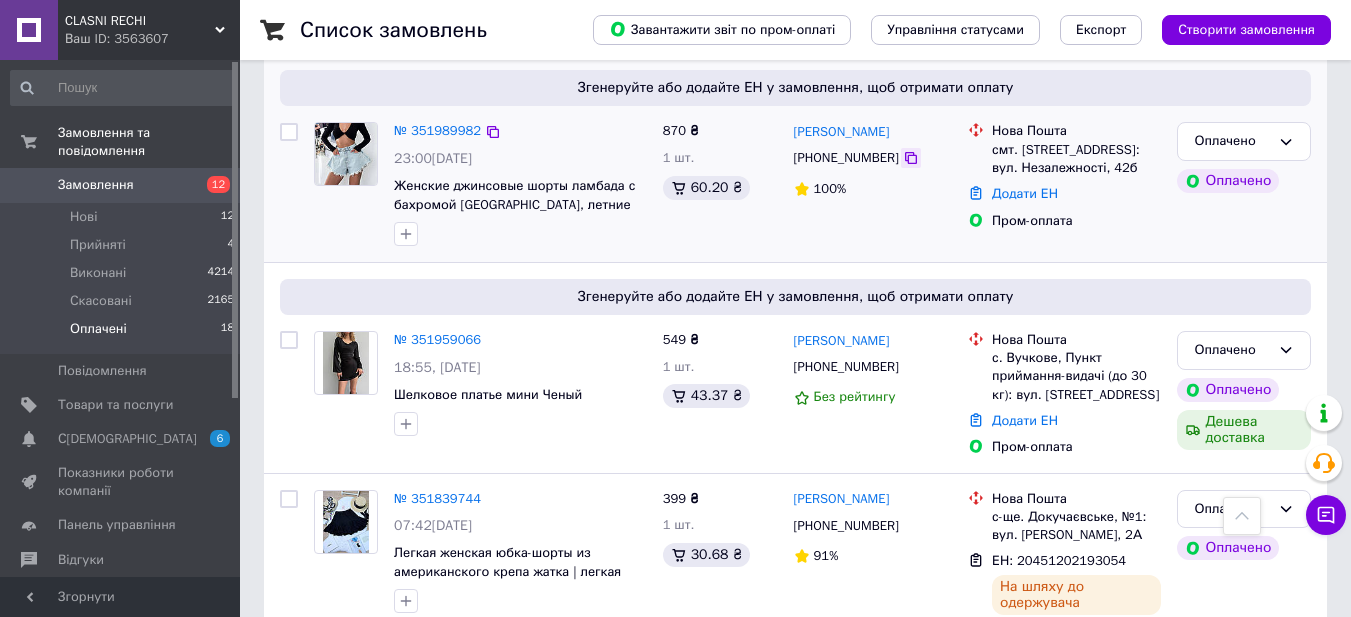 click 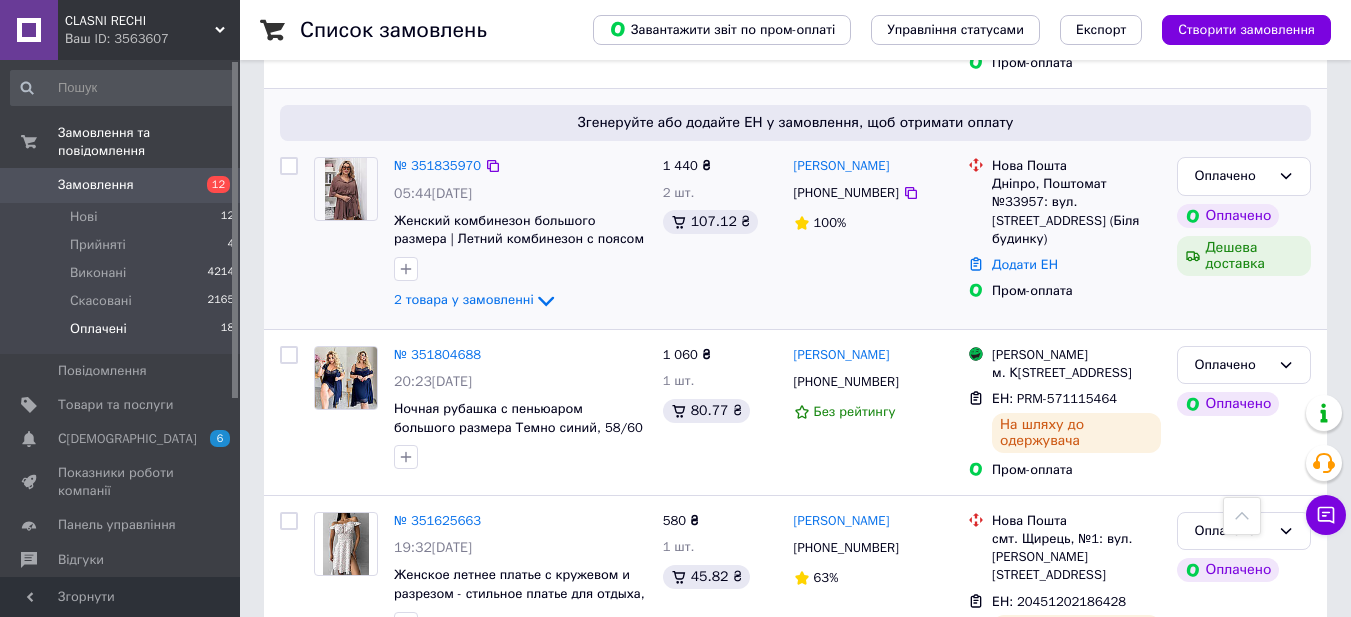 scroll, scrollTop: 1100, scrollLeft: 0, axis: vertical 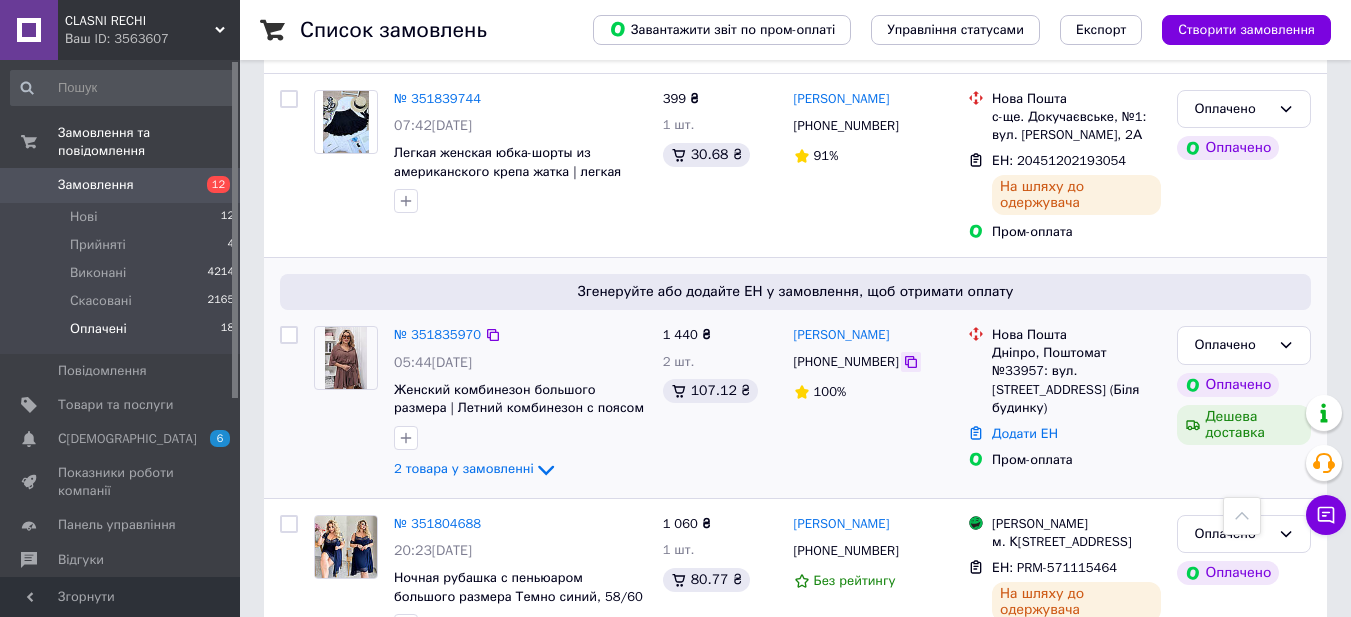 click 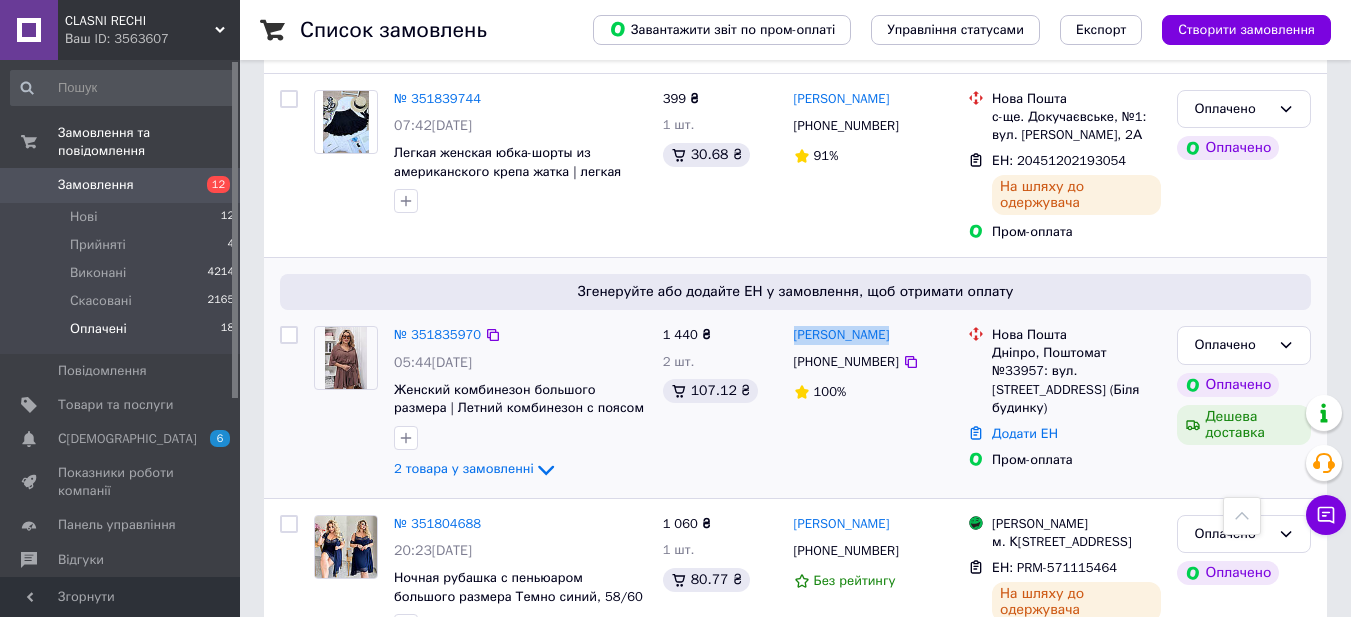 drag, startPoint x: 893, startPoint y: 318, endPoint x: 787, endPoint y: 311, distance: 106.23088 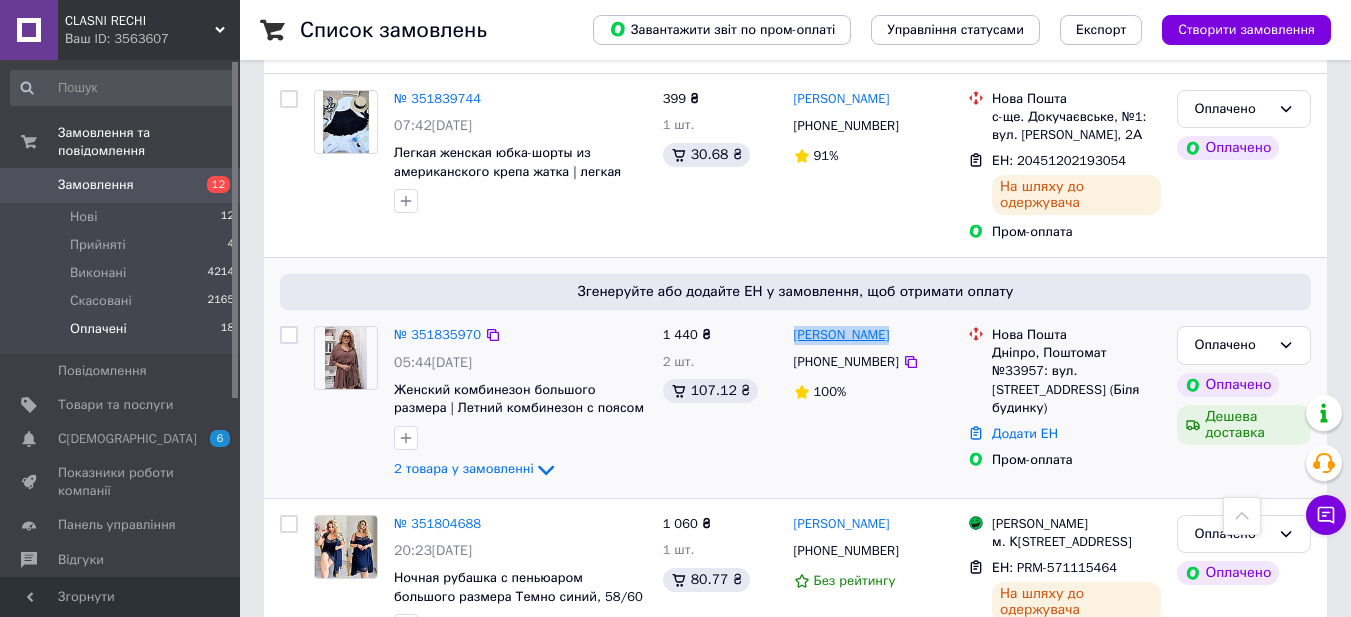copy on "[PERSON_NAME]" 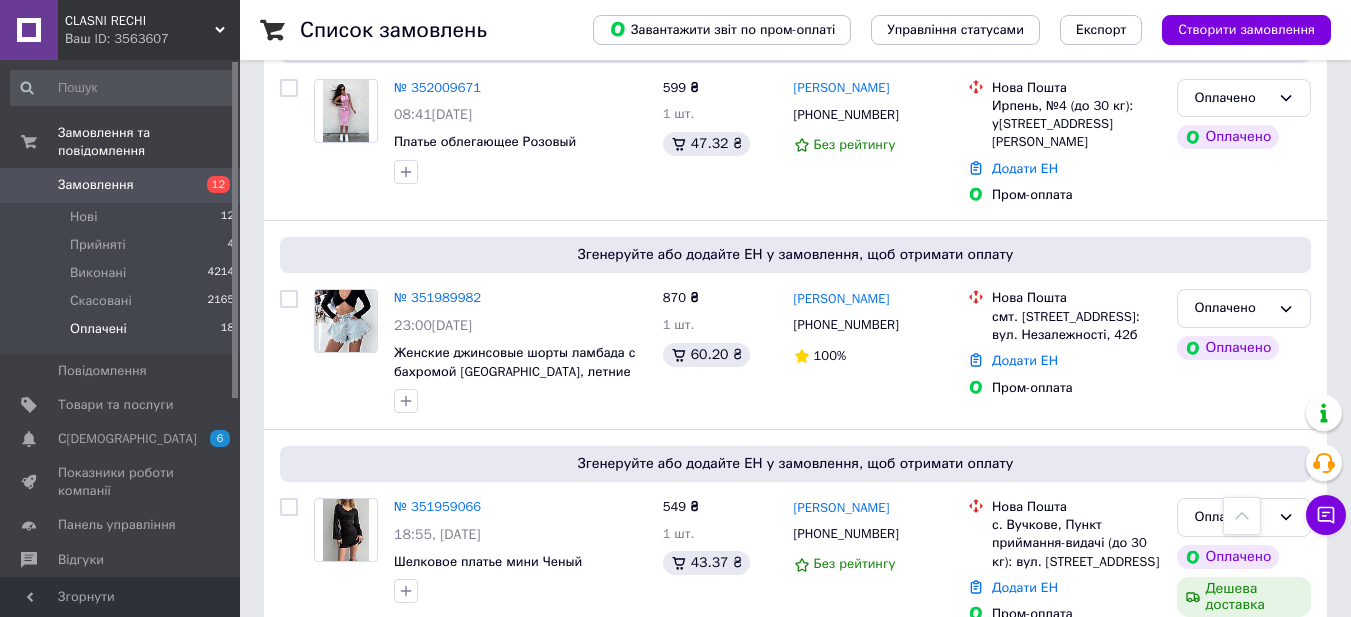scroll, scrollTop: 500, scrollLeft: 0, axis: vertical 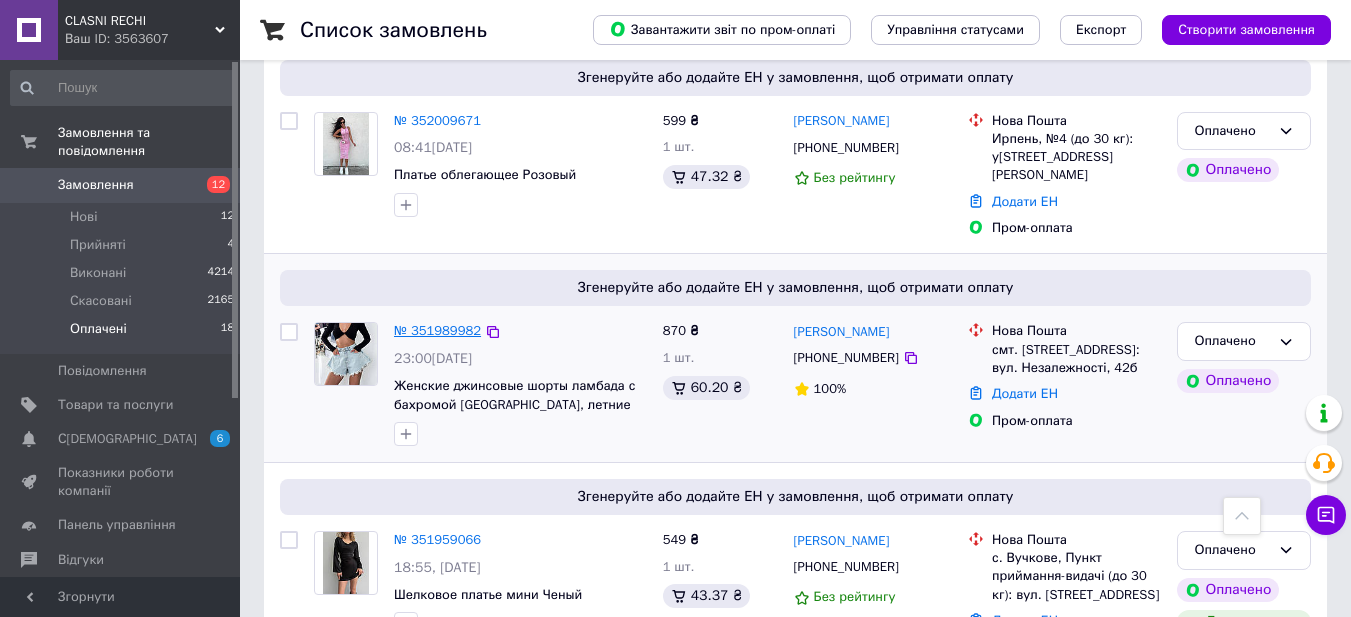 click on "№ 351989982" at bounding box center [437, 330] 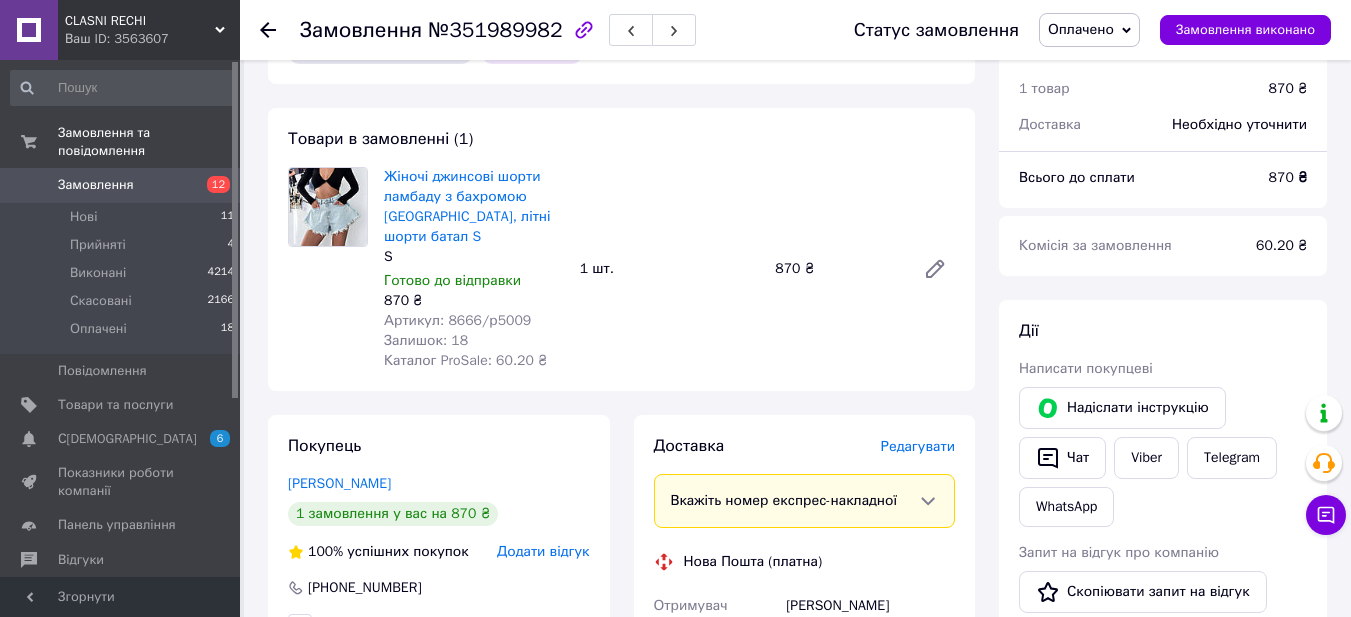 scroll, scrollTop: 700, scrollLeft: 0, axis: vertical 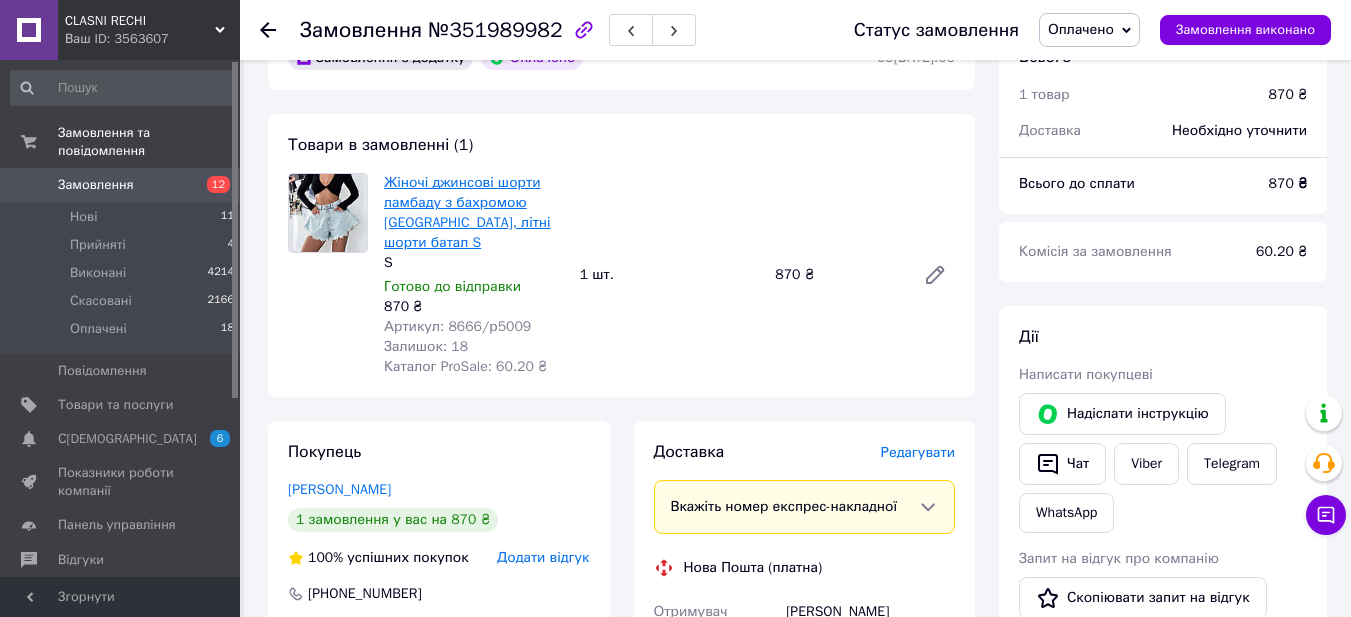 click on "Жіночі джинсові шорти ламбаду з бахромою [GEOGRAPHIC_DATA], літні шорти батал S" at bounding box center (467, 212) 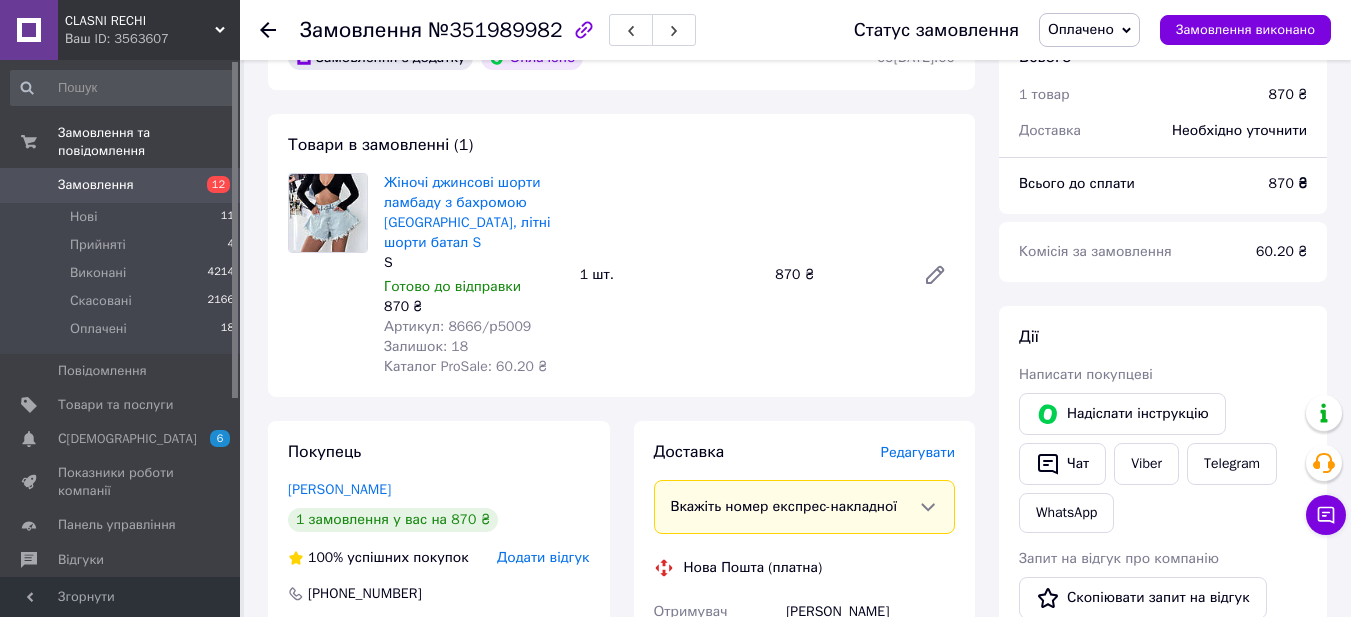click 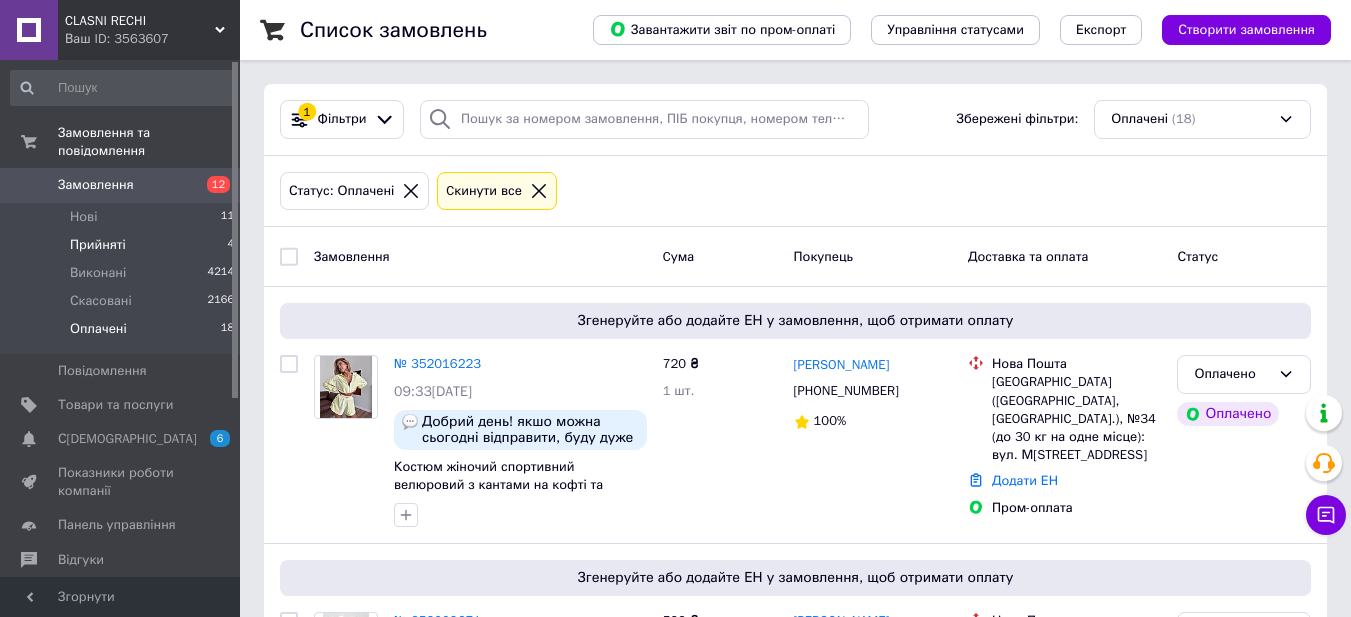 click on "Прийняті" at bounding box center (98, 245) 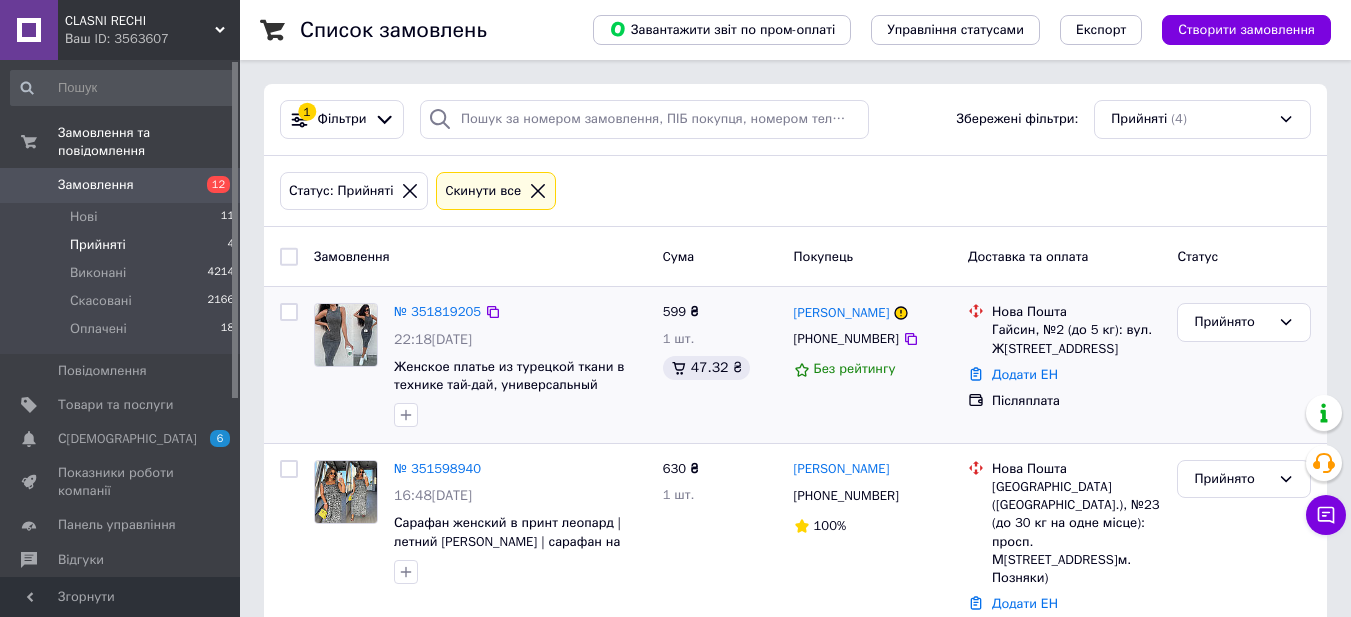 scroll, scrollTop: 100, scrollLeft: 0, axis: vertical 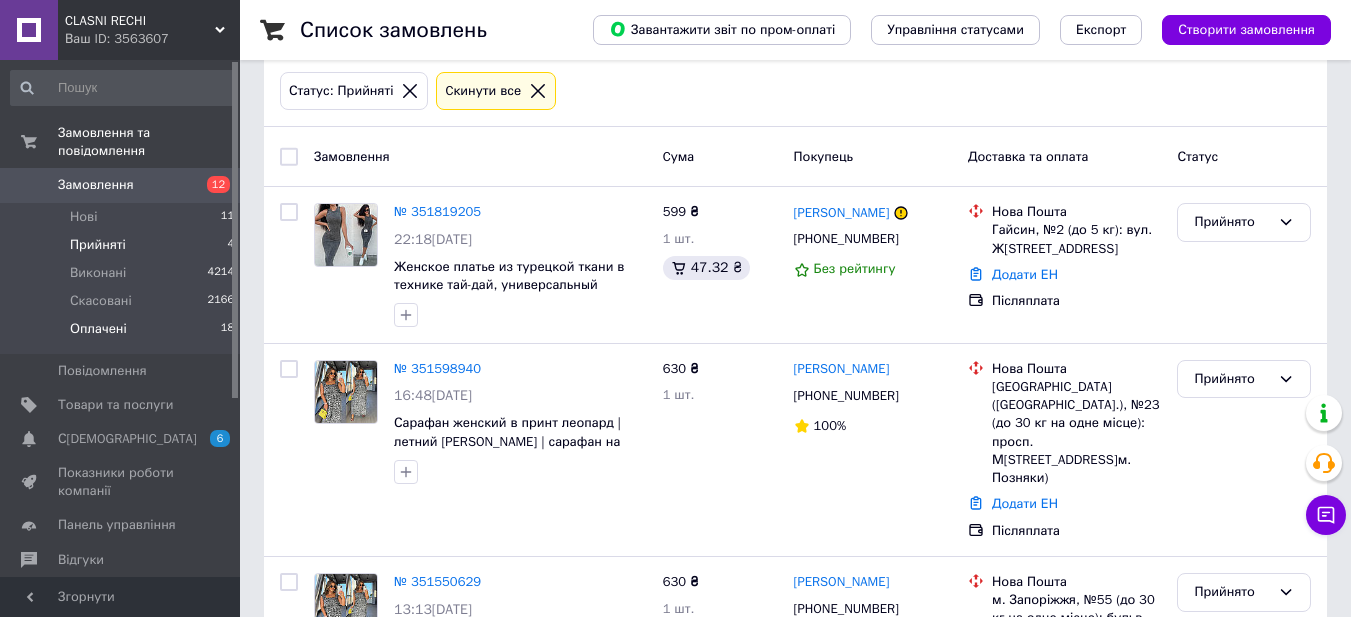 click on "Оплачені" at bounding box center (98, 329) 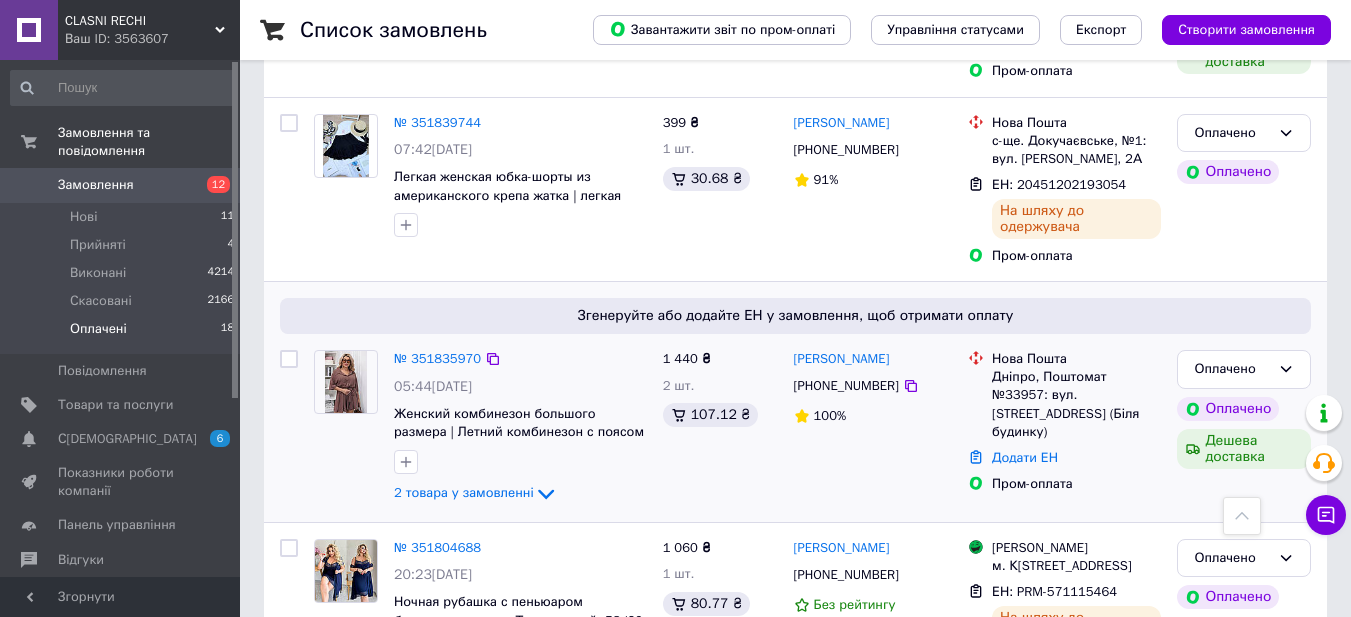 scroll, scrollTop: 1200, scrollLeft: 0, axis: vertical 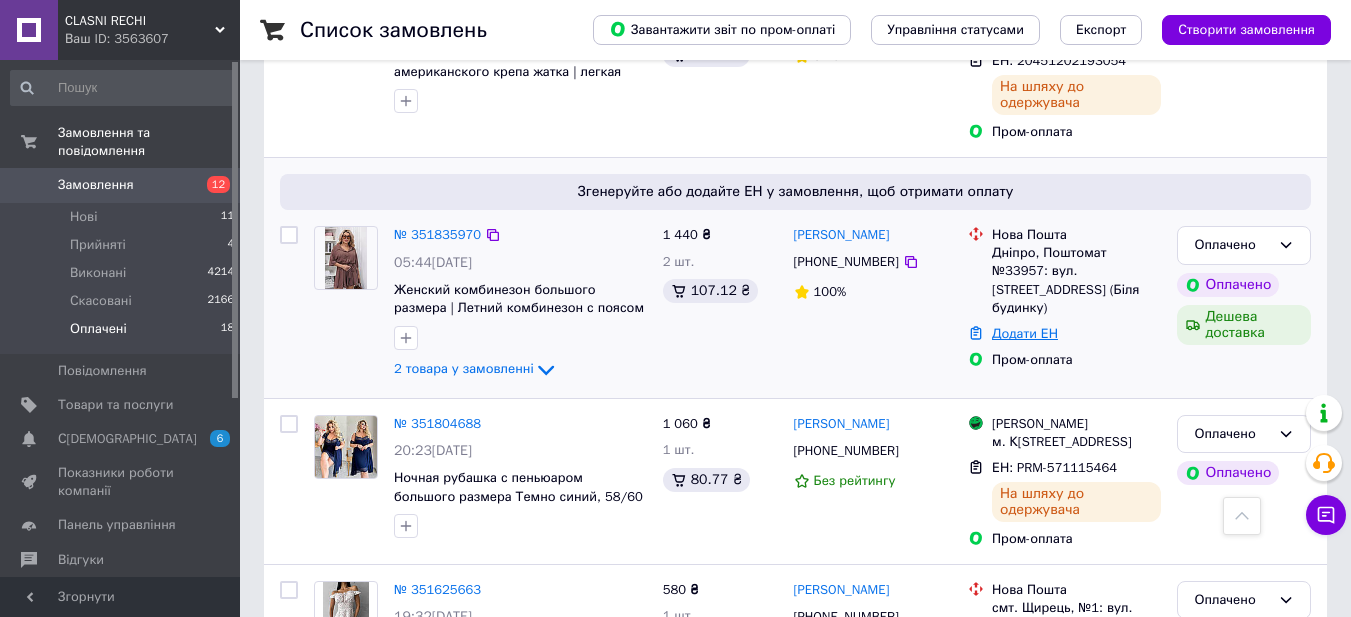 click on "Додати ЕН" at bounding box center [1025, 333] 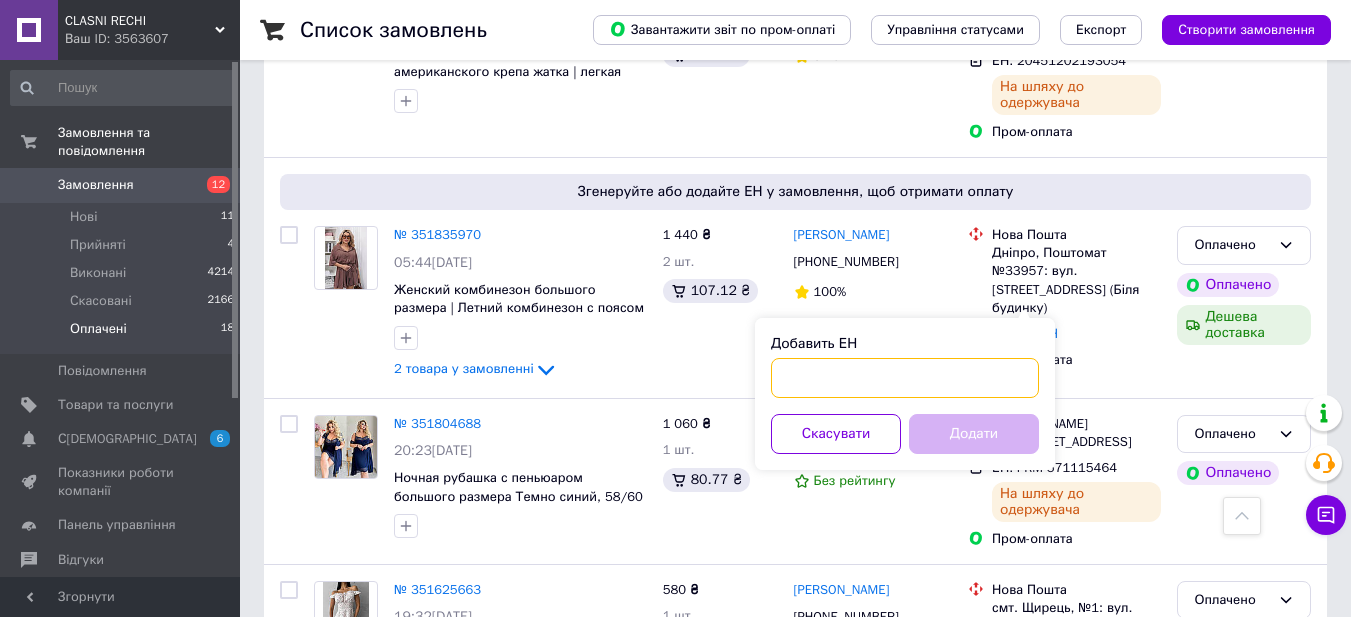 paste on "20451202959842" 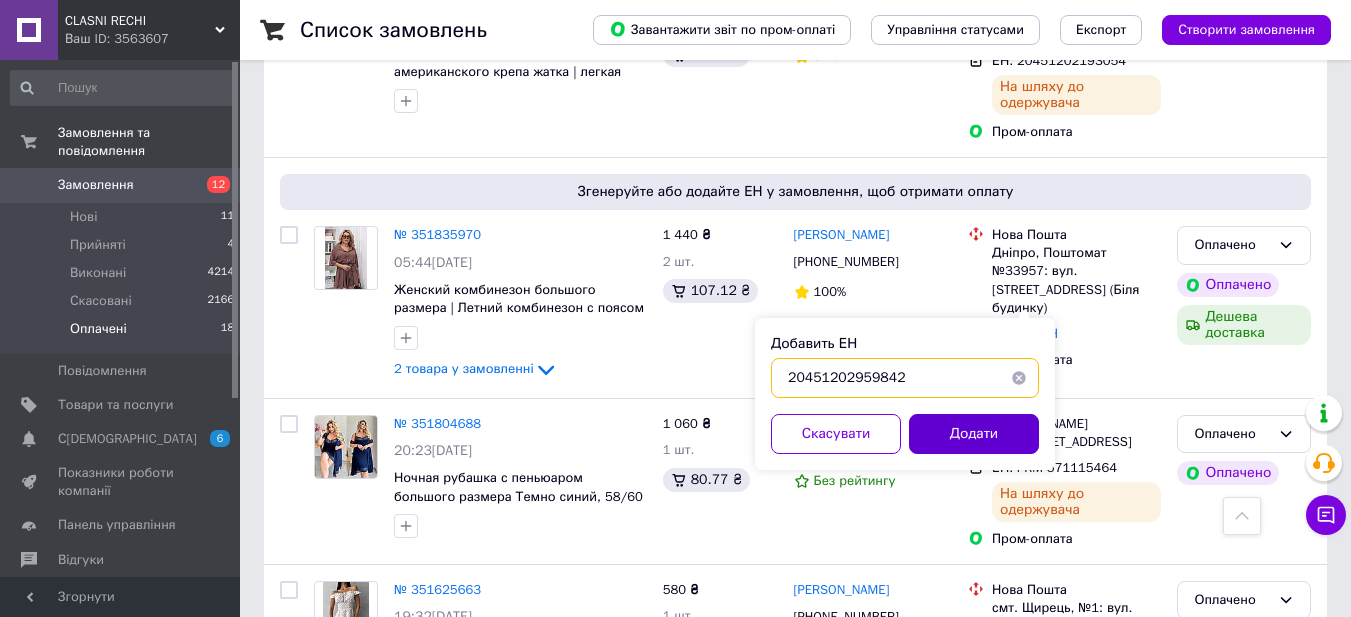 type on "20451202959842" 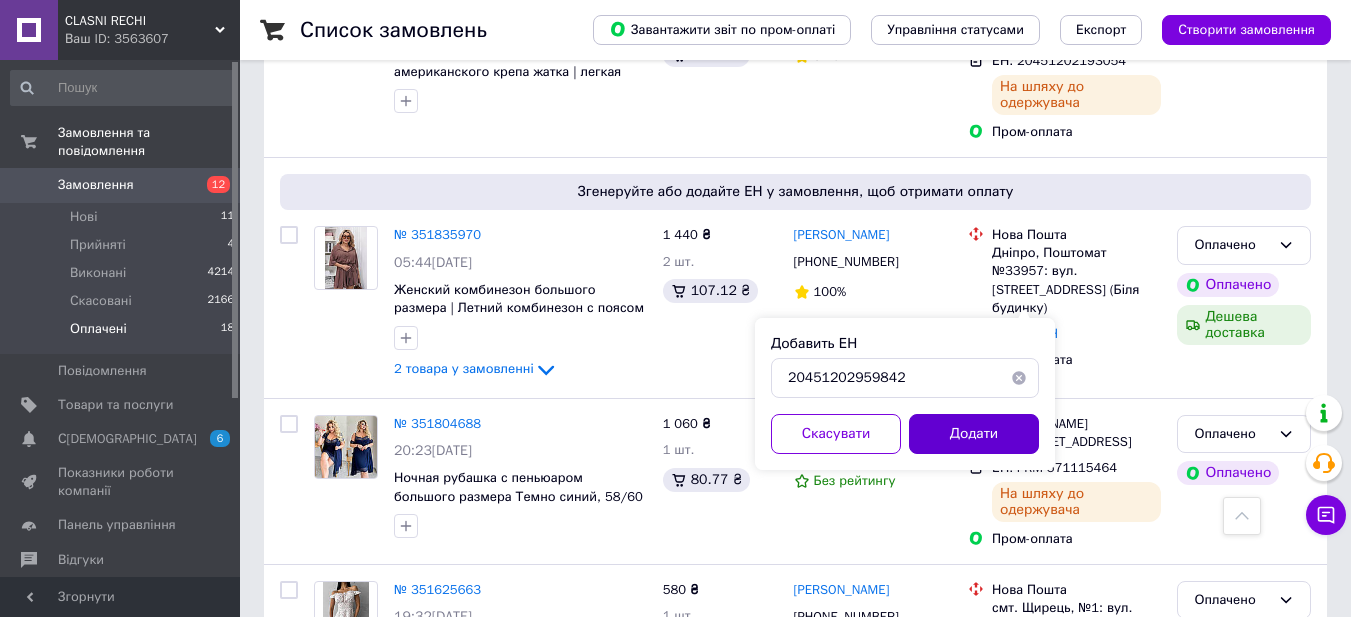 click on "Додати" at bounding box center [974, 434] 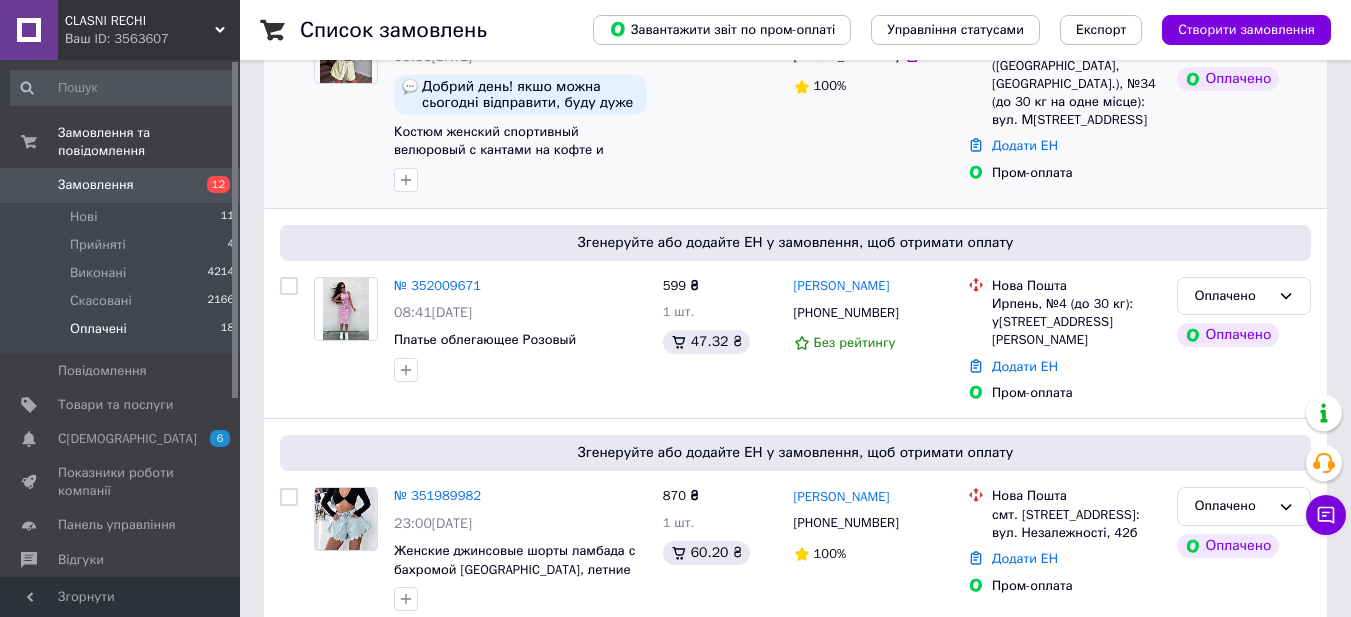 scroll, scrollTop: 400, scrollLeft: 0, axis: vertical 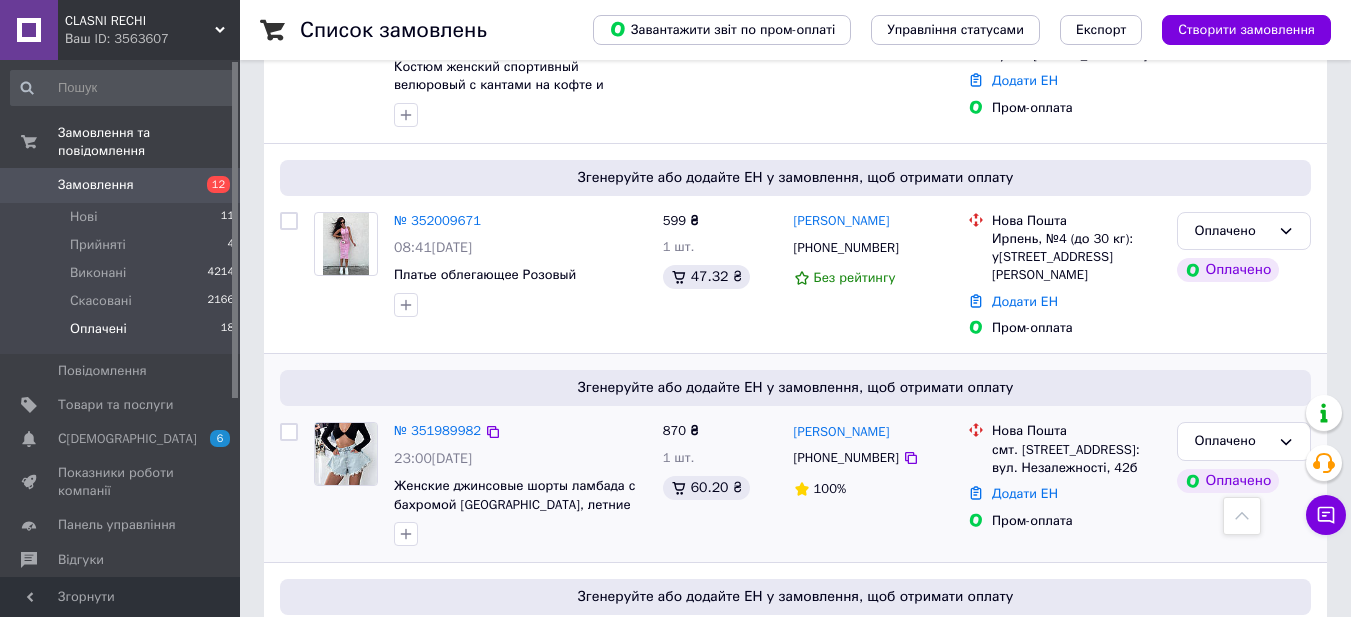 drag, startPoint x: 903, startPoint y: 251, endPoint x: 757, endPoint y: 448, distance: 245.204 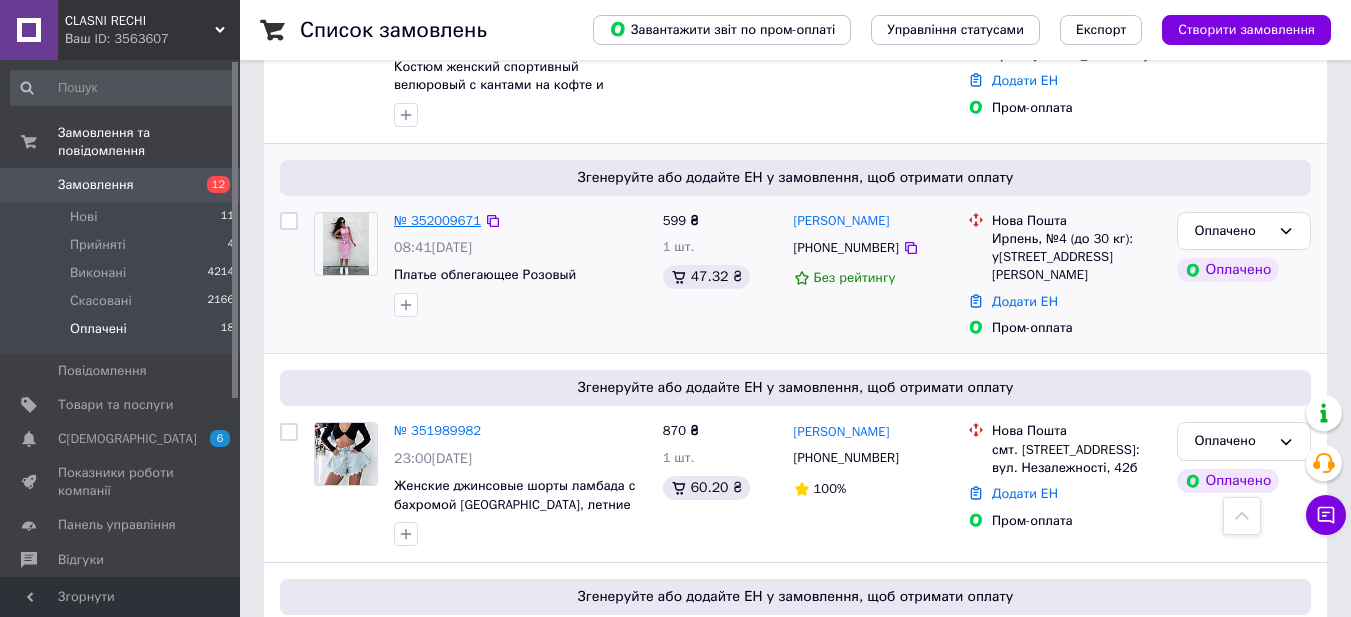 click on "№ 352009671" at bounding box center (437, 220) 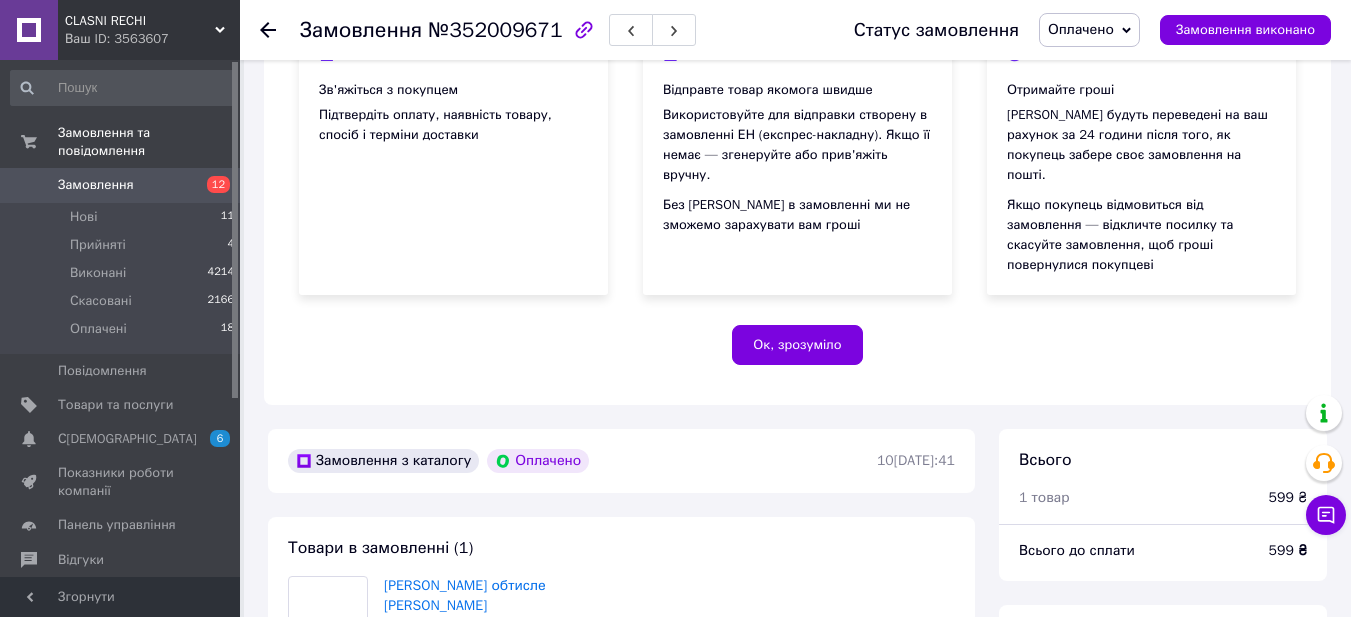 scroll, scrollTop: 400, scrollLeft: 0, axis: vertical 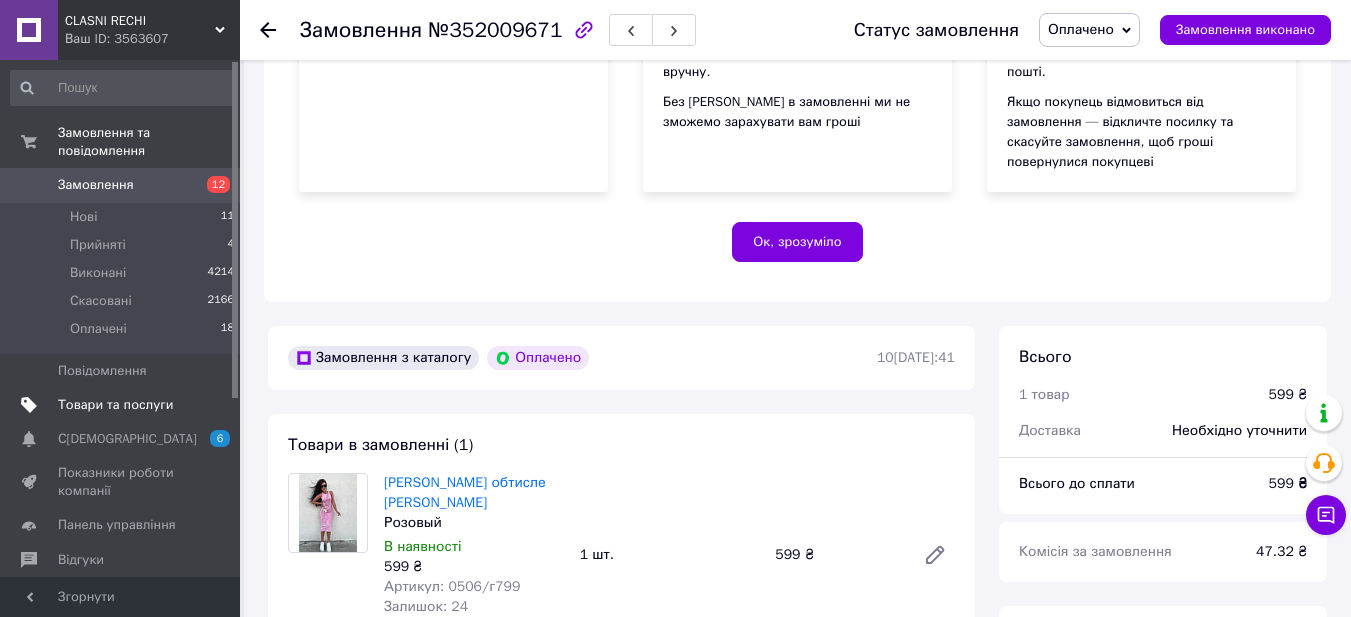 click on "Товари та послуги" at bounding box center [115, 405] 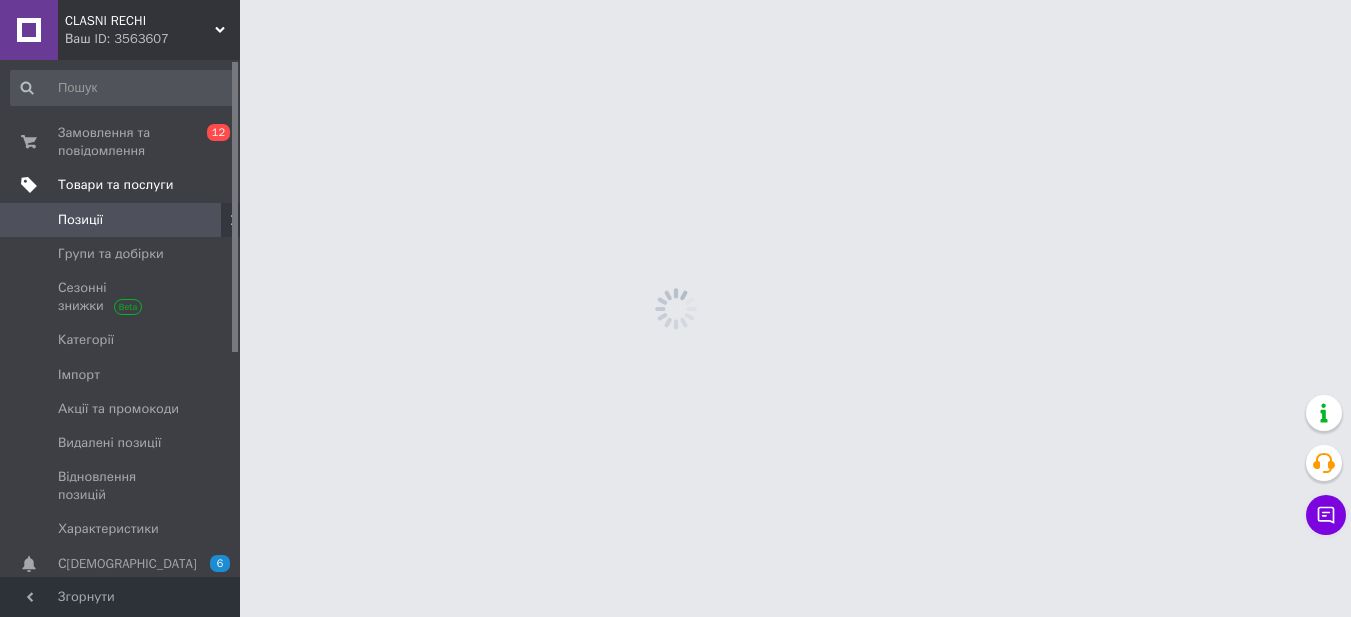 scroll, scrollTop: 0, scrollLeft: 0, axis: both 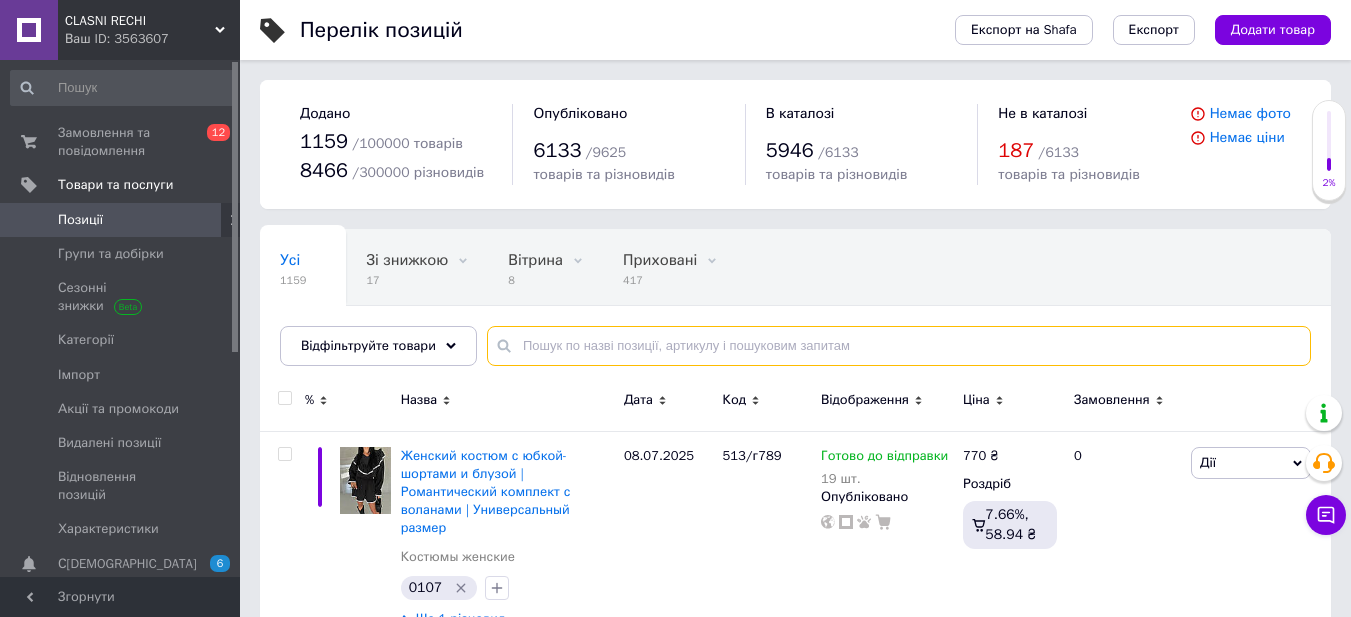 click at bounding box center (899, 346) 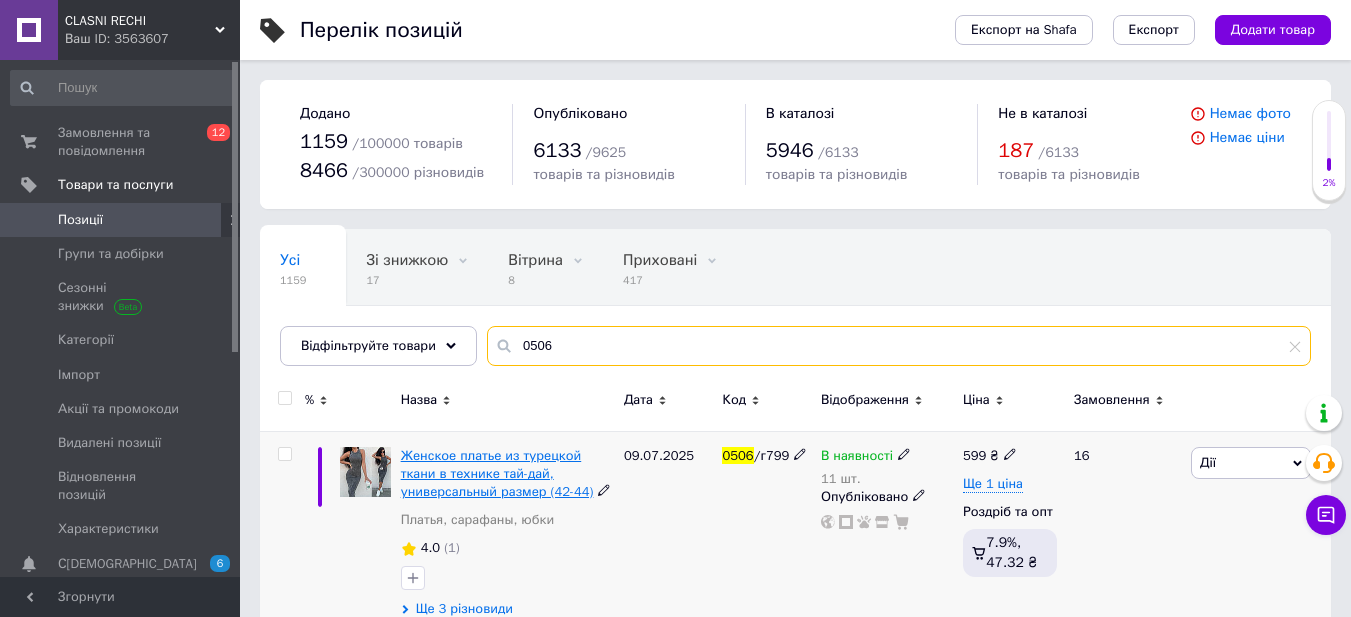 type on "0506" 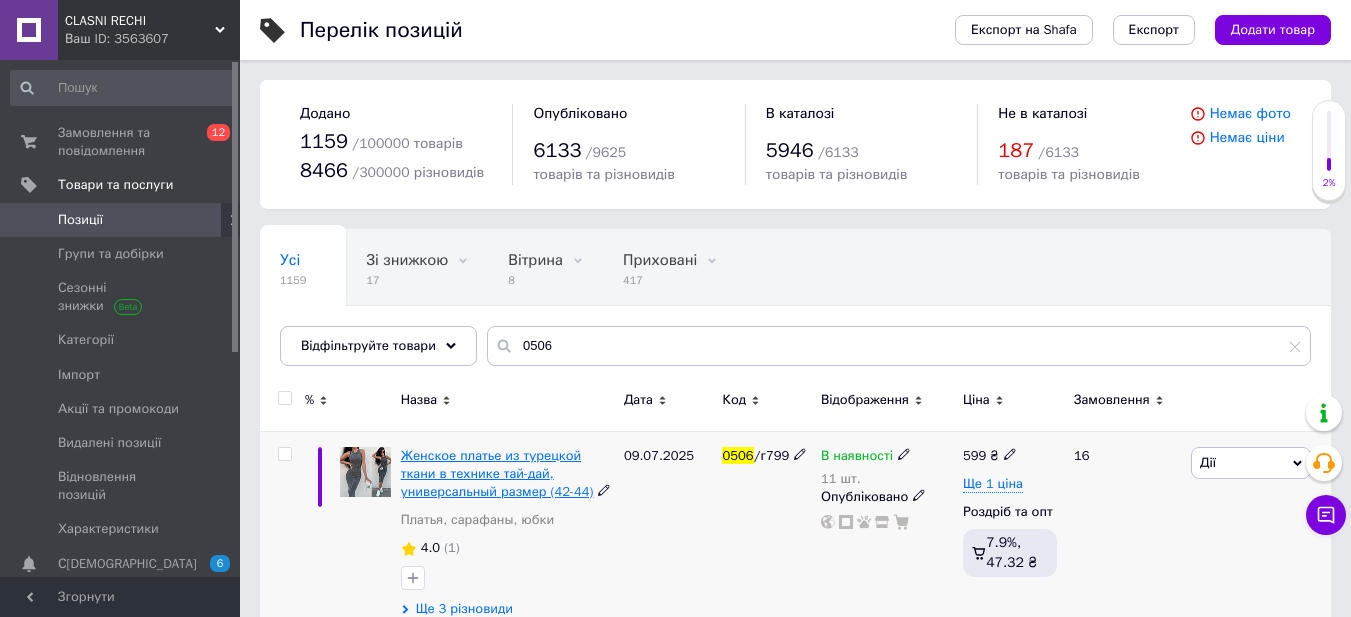 click on "Женское платье из турецкой ткани в технике тай-дай, универсальный размер (42-44)" at bounding box center [497, 473] 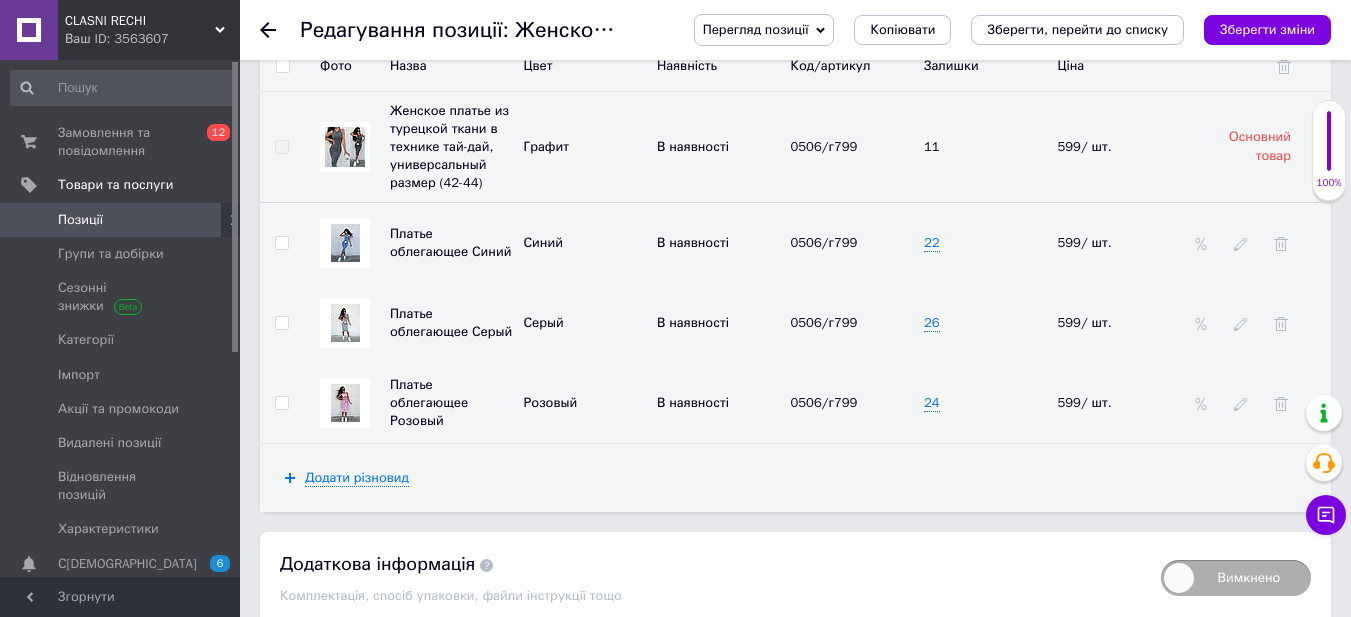 scroll, scrollTop: 3251, scrollLeft: 0, axis: vertical 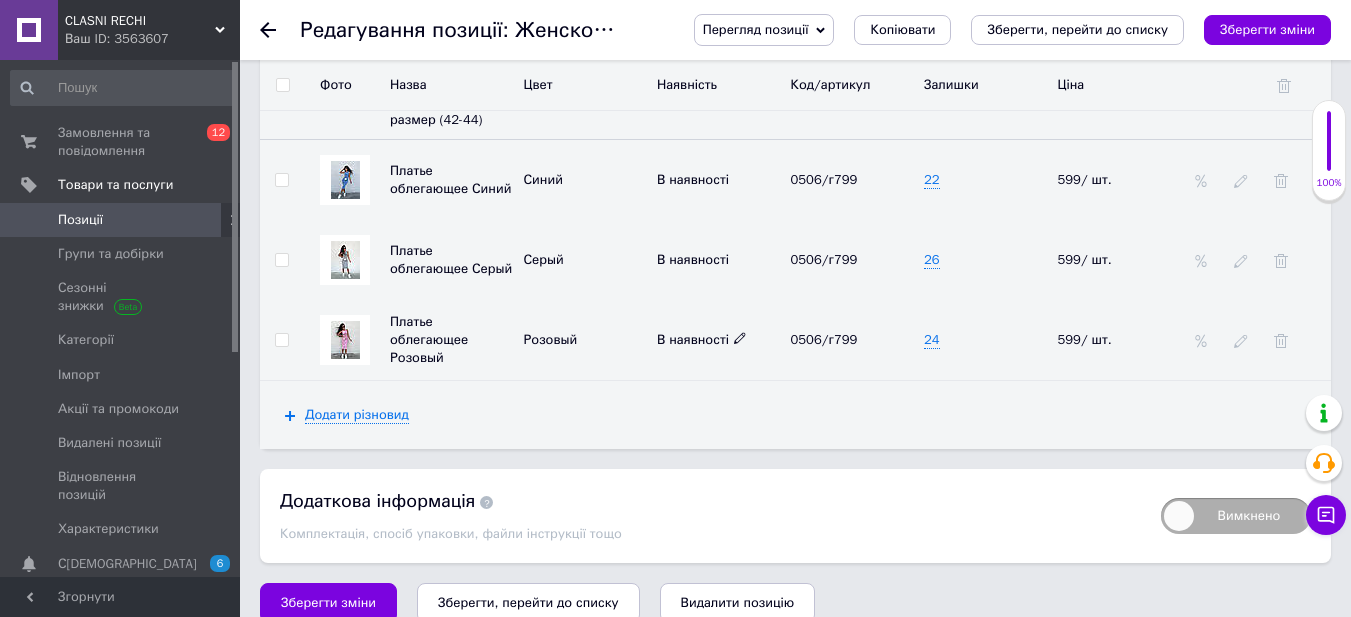 click 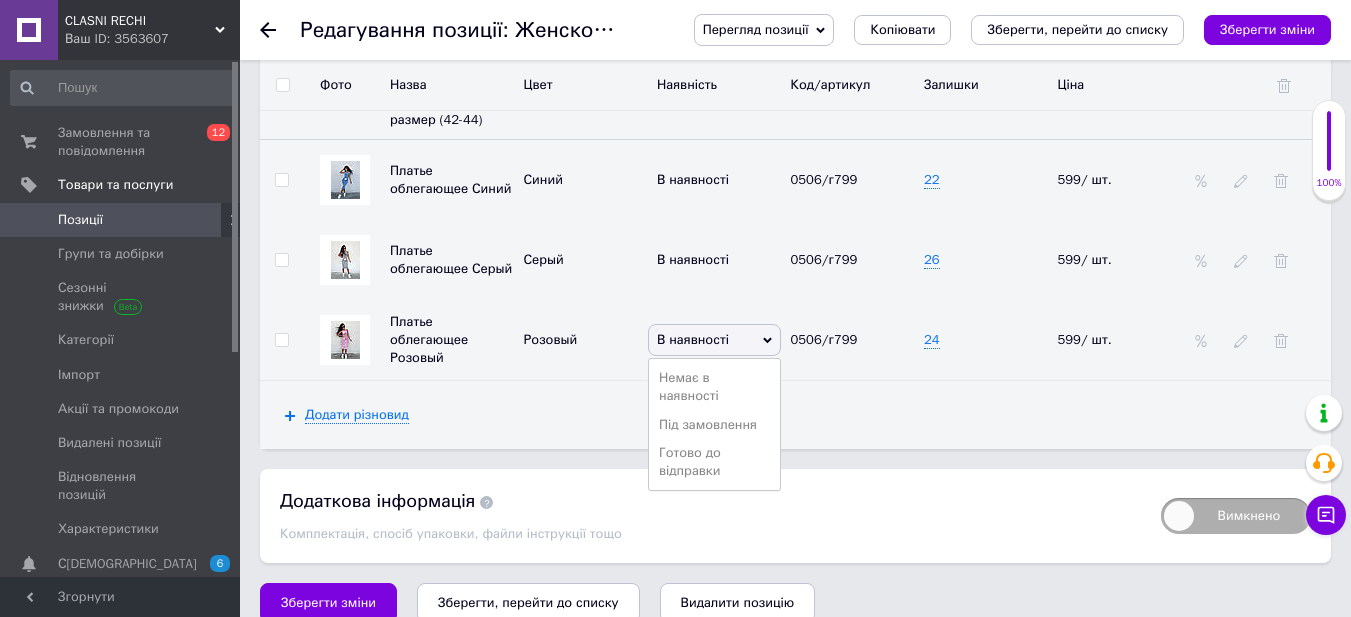 drag, startPoint x: 717, startPoint y: 354, endPoint x: 755, endPoint y: 353, distance: 38.013157 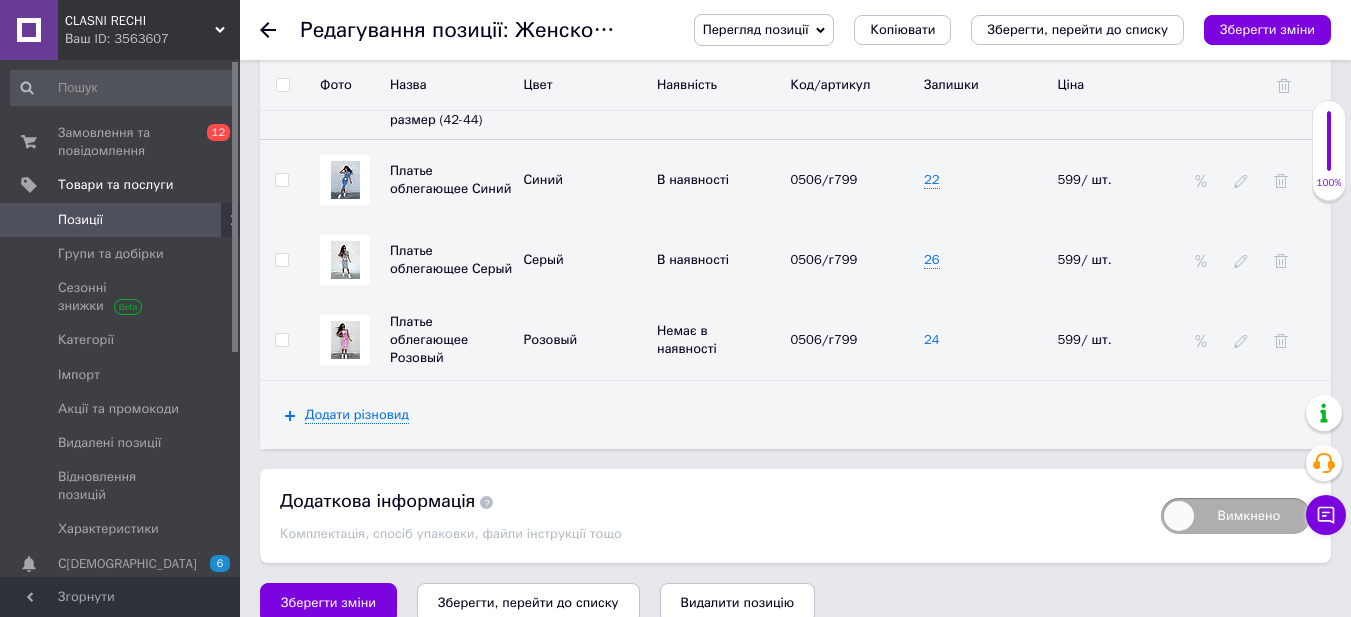 click on "24" at bounding box center (932, 340) 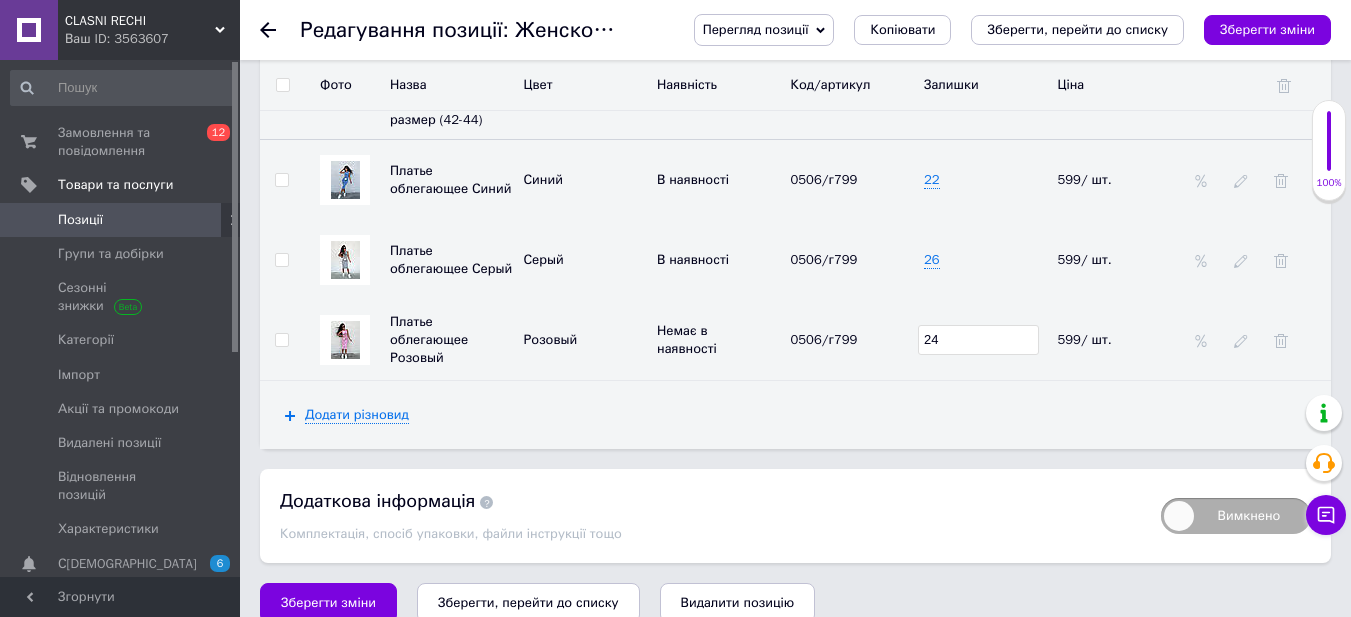 type on "2" 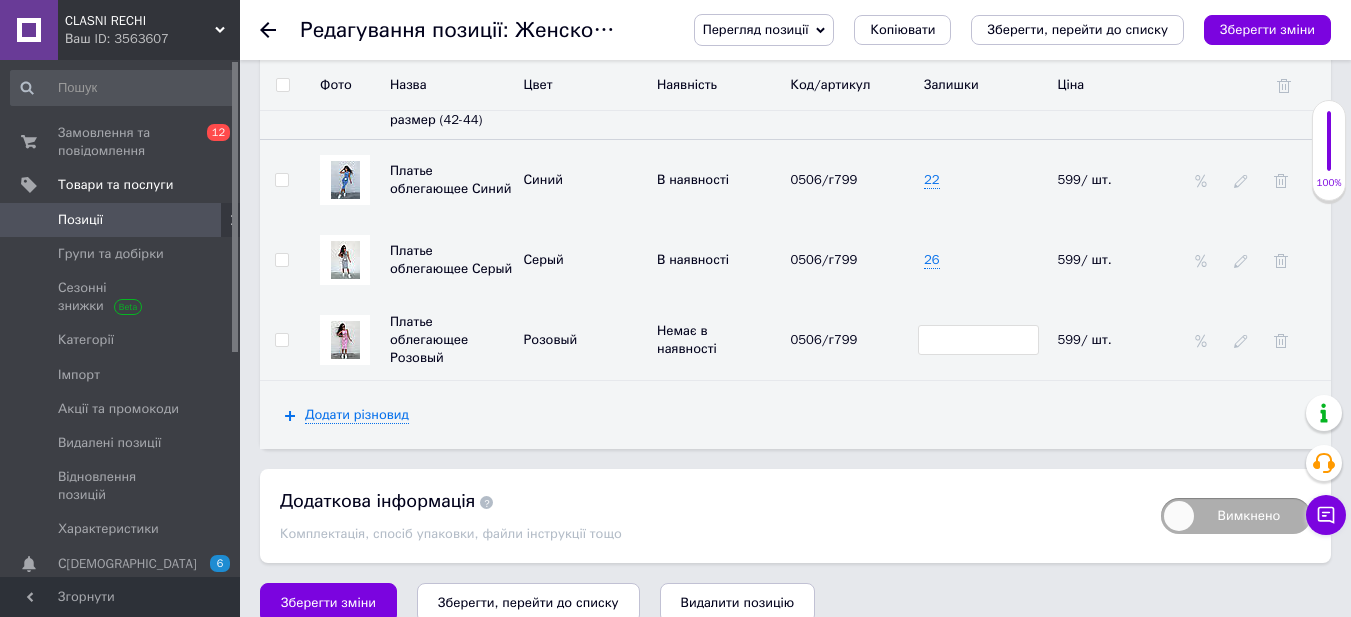 type 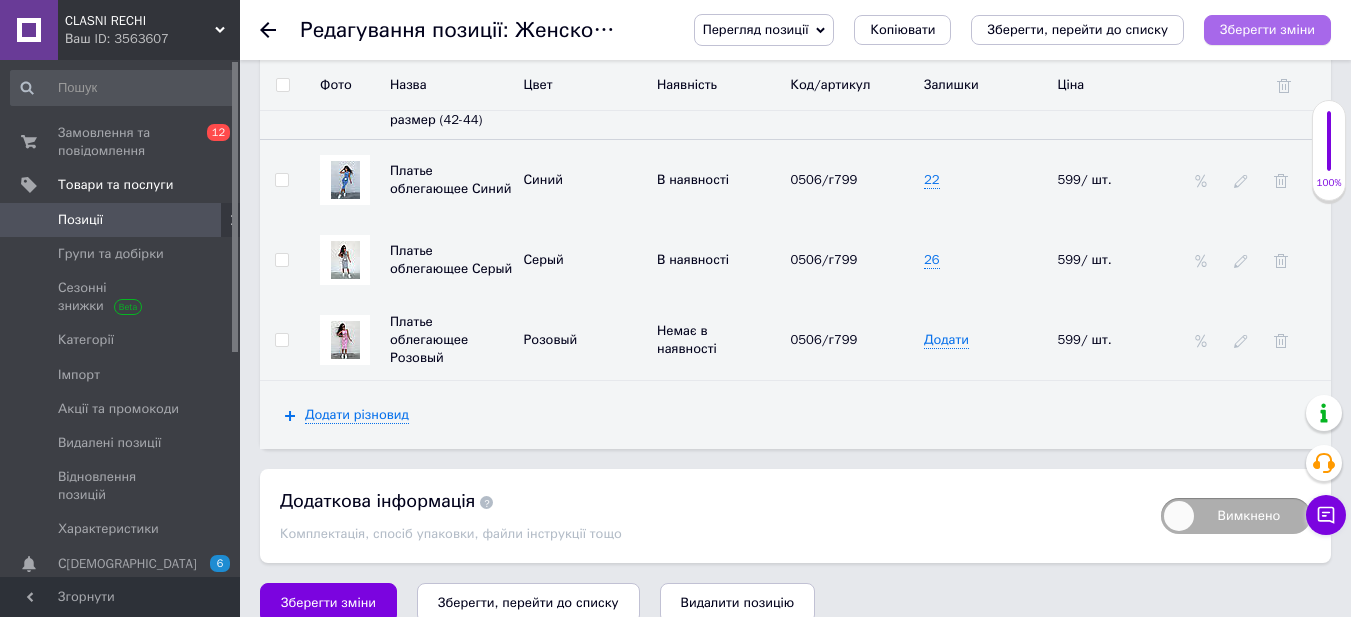 click on "Зберегти зміни" at bounding box center (1267, 29) 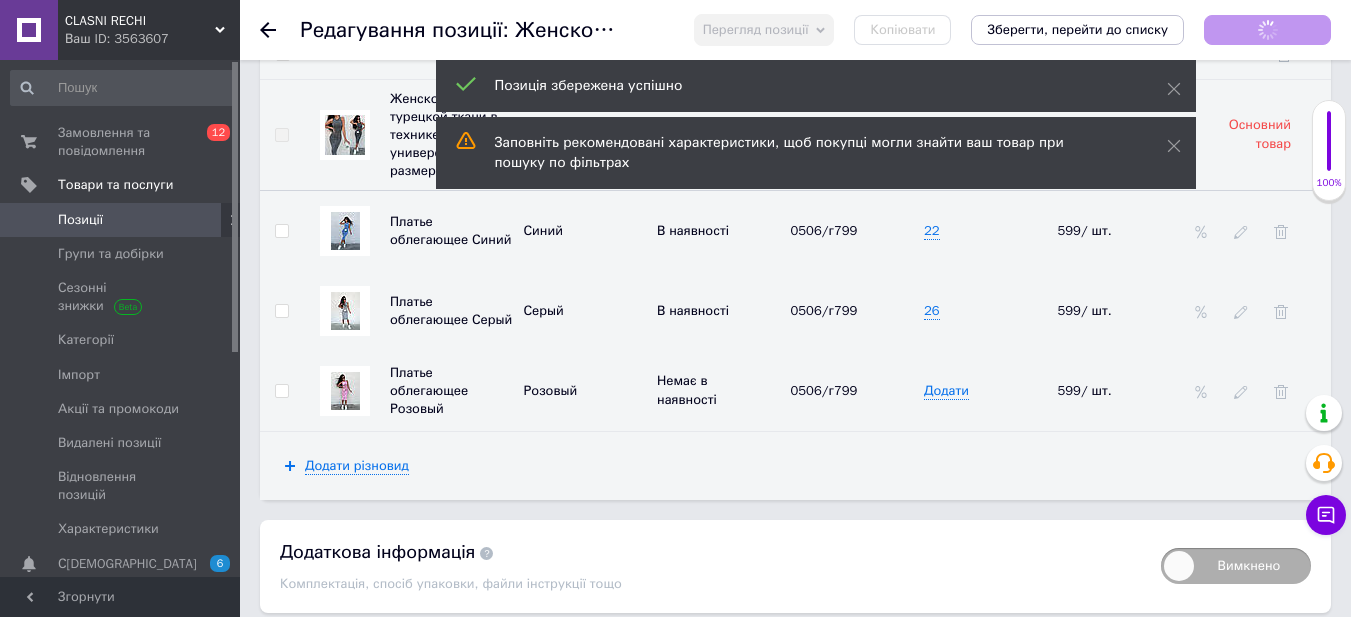 scroll, scrollTop: 3151, scrollLeft: 0, axis: vertical 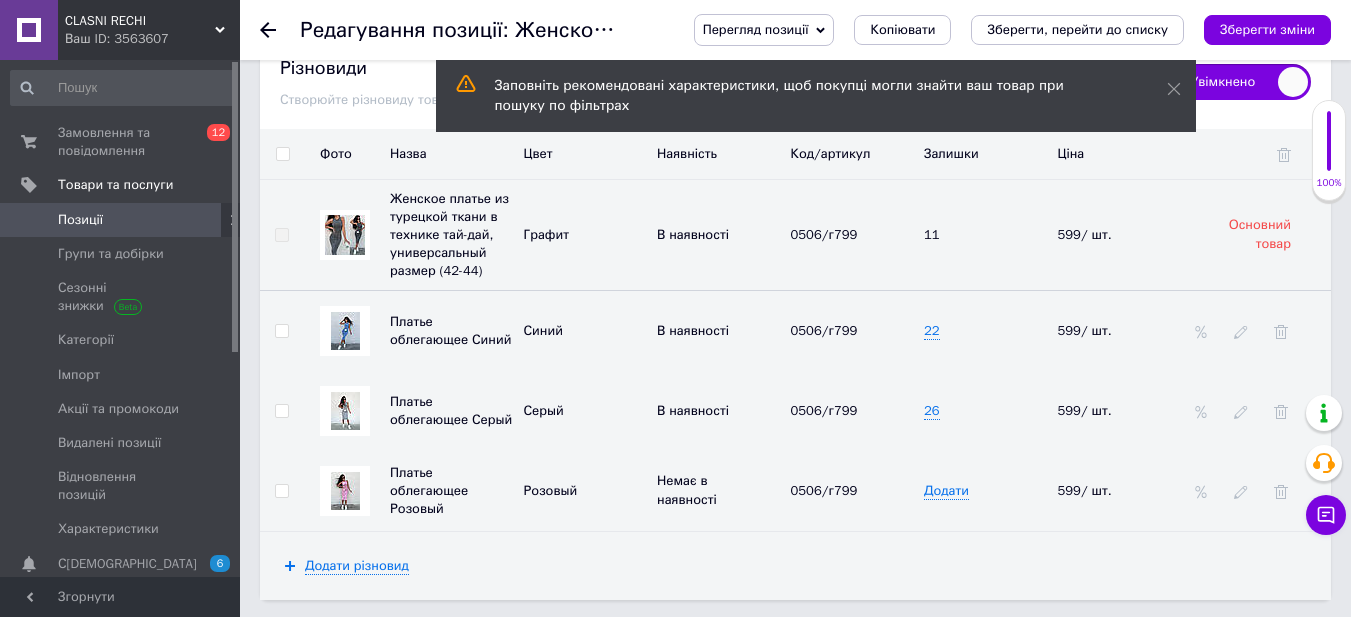 click on "Платье облегающее Серый" at bounding box center [451, 410] 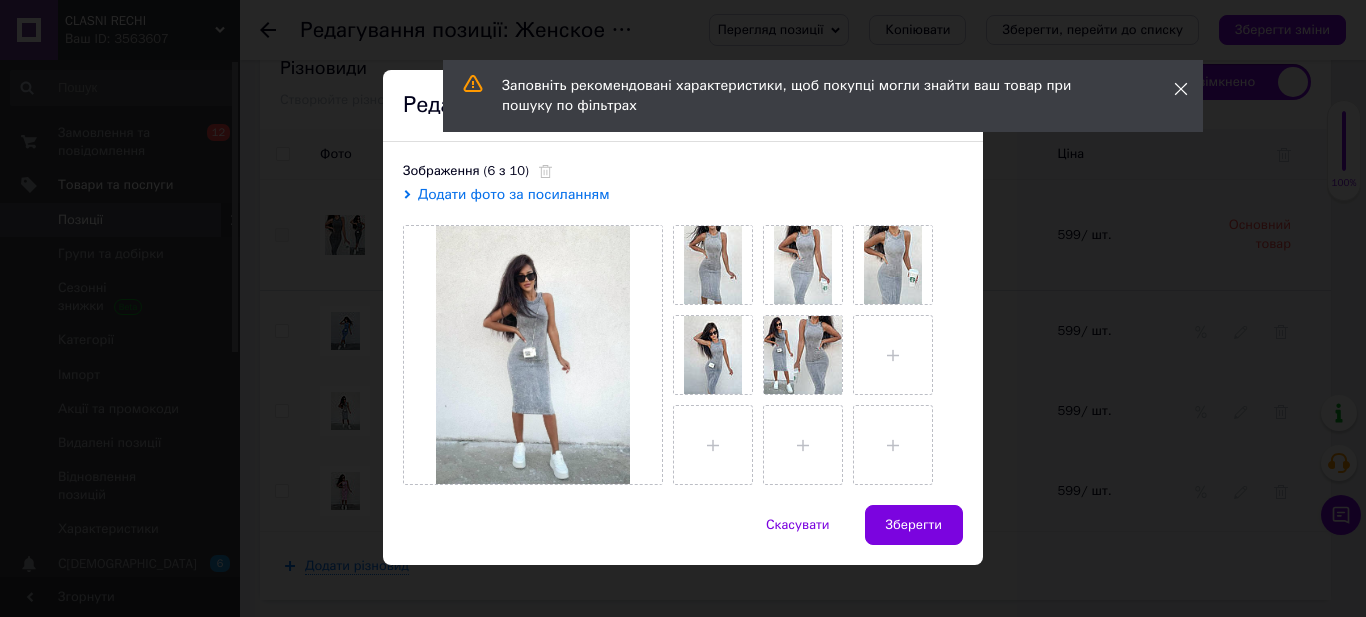 click 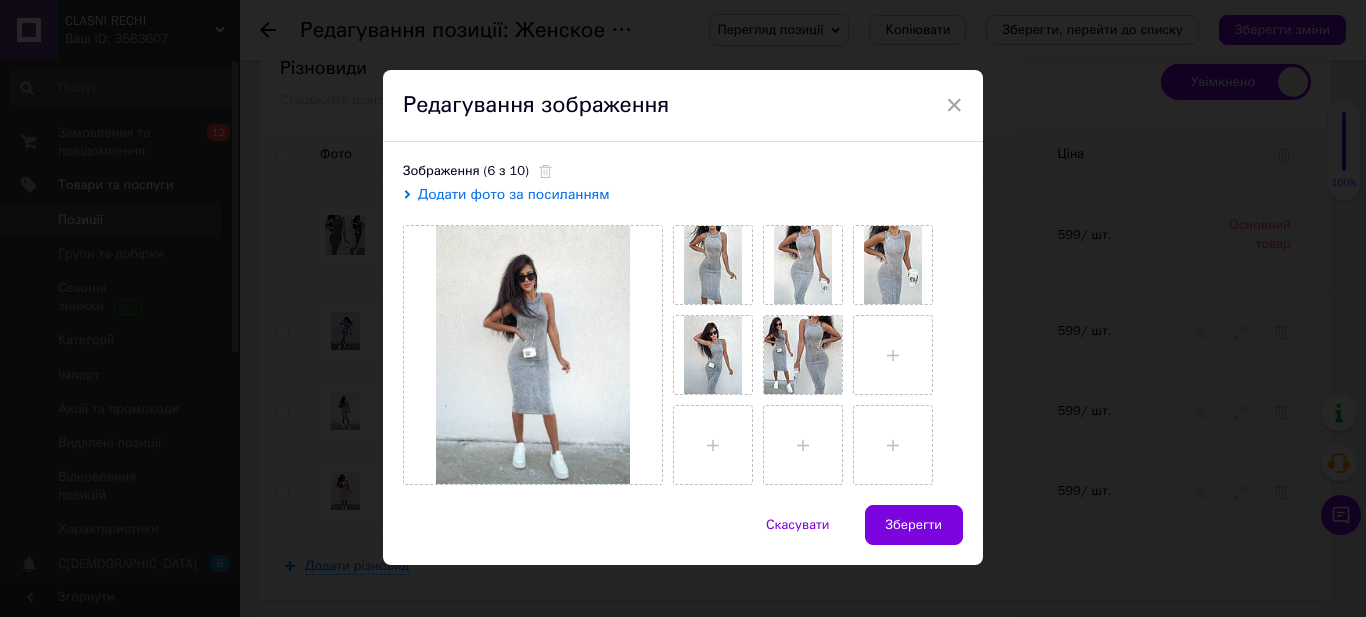 drag, startPoint x: 949, startPoint y: 103, endPoint x: 803, endPoint y: 268, distance: 220.32022 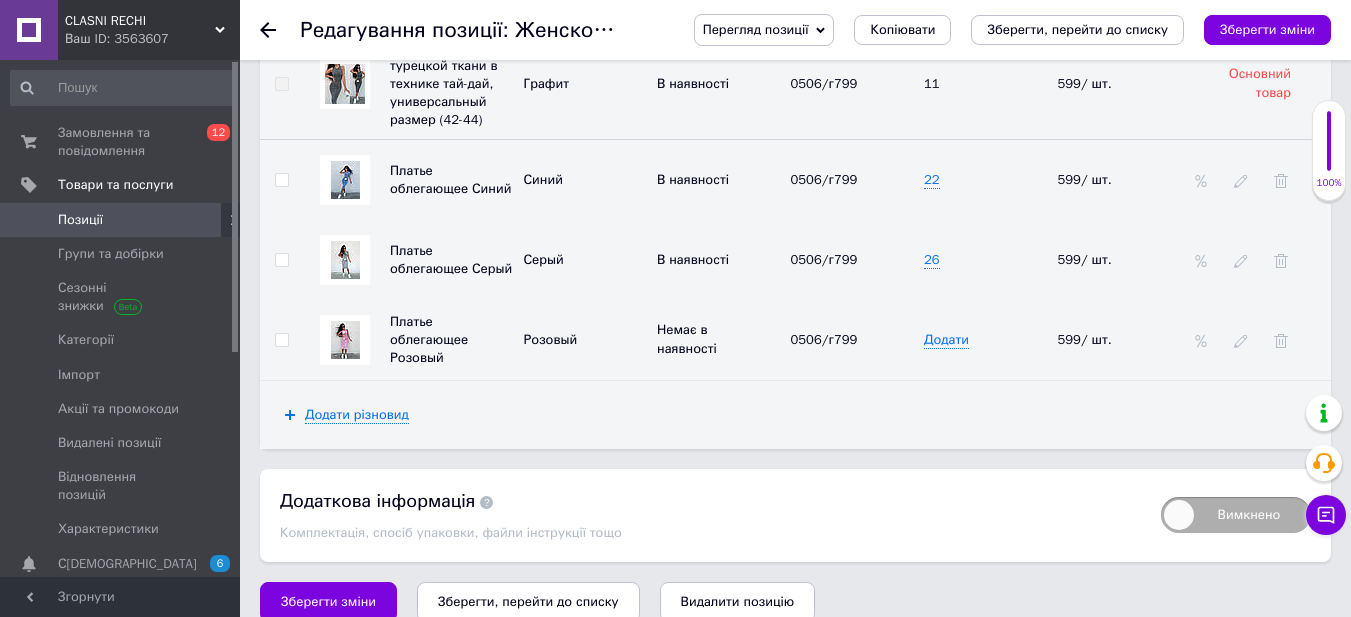scroll, scrollTop: 3251, scrollLeft: 0, axis: vertical 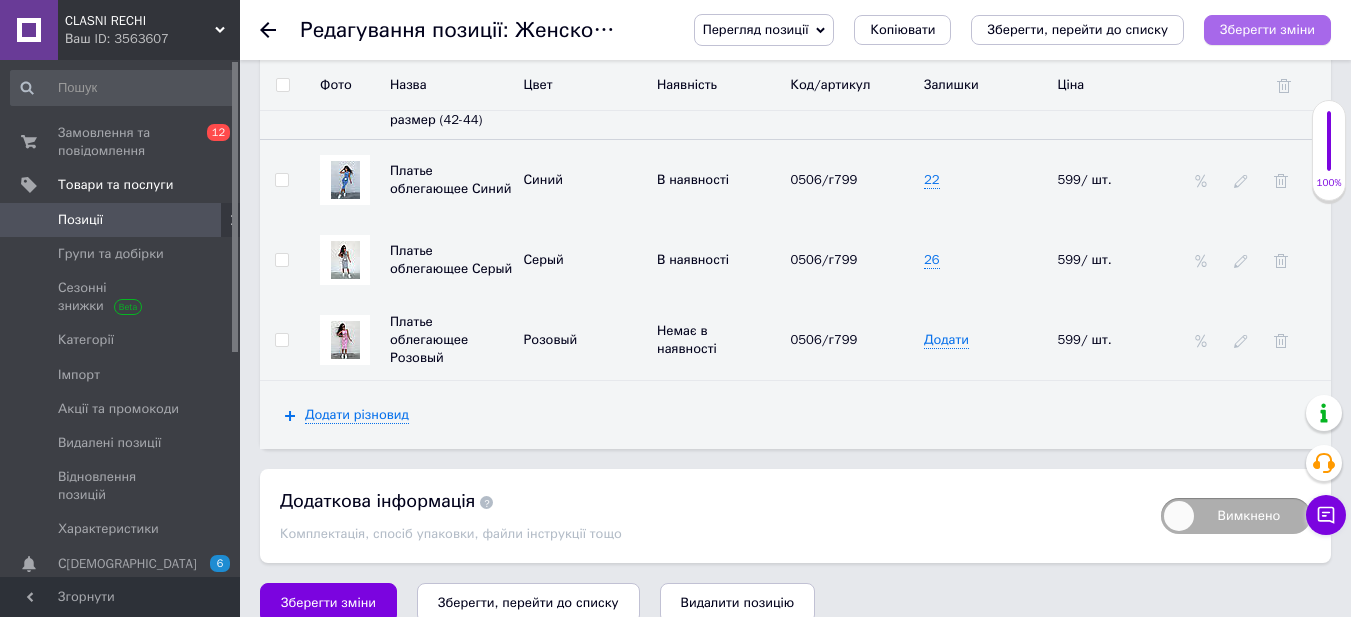 click on "Зберегти зміни" at bounding box center (1267, 29) 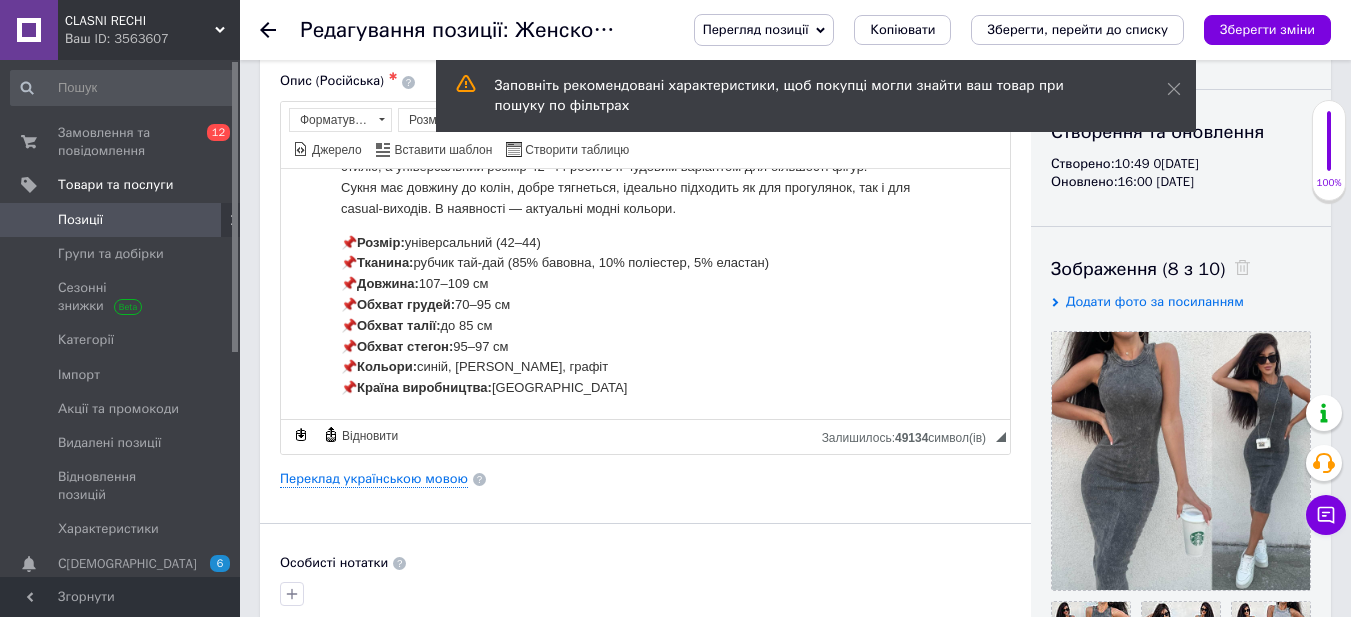 scroll, scrollTop: 0, scrollLeft: 0, axis: both 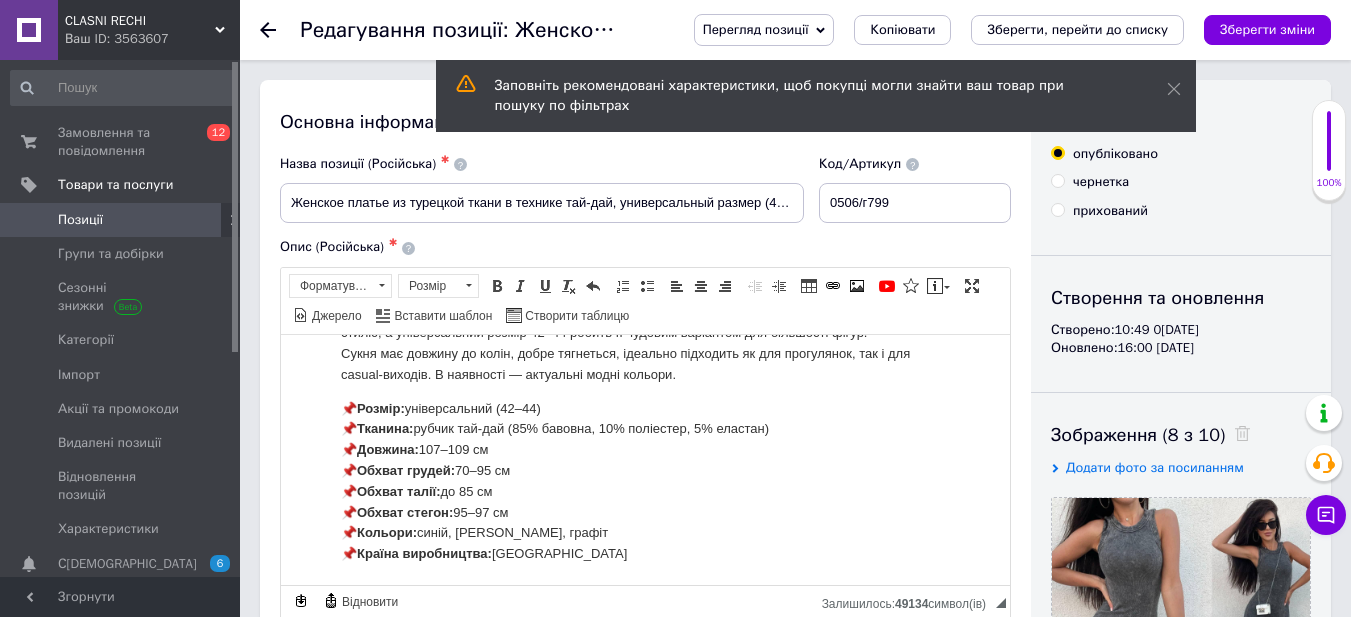 click 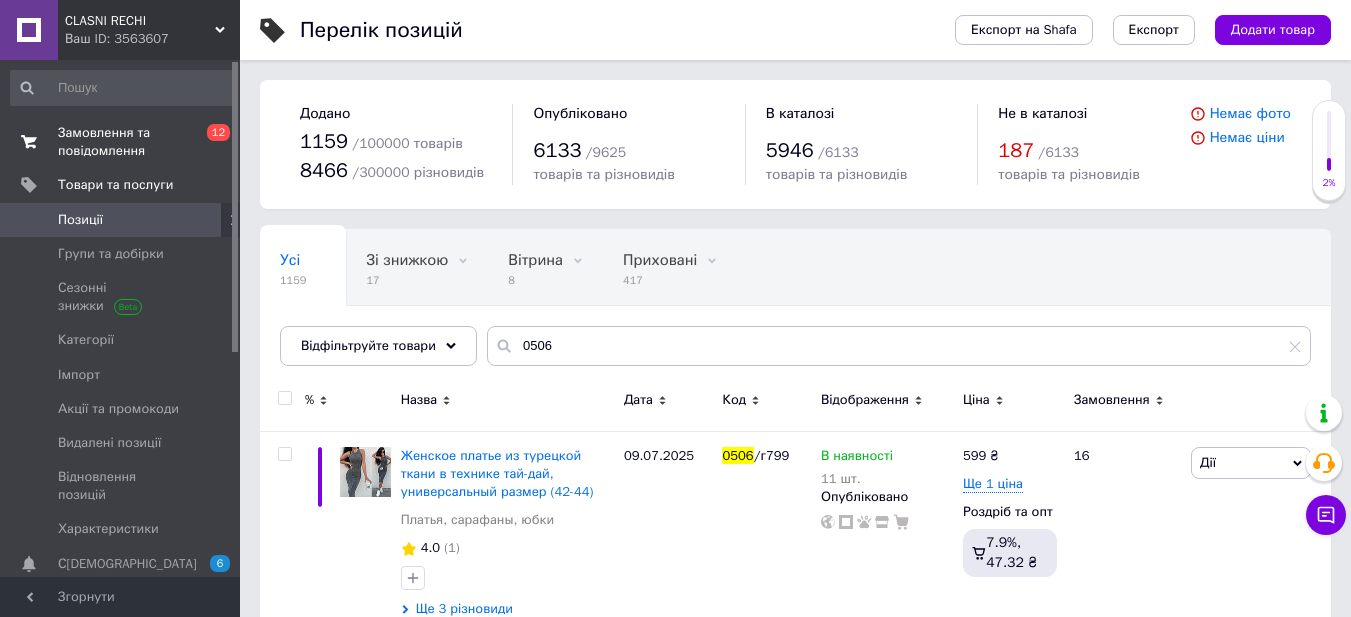 click on "Замовлення та повідомлення" at bounding box center (121, 142) 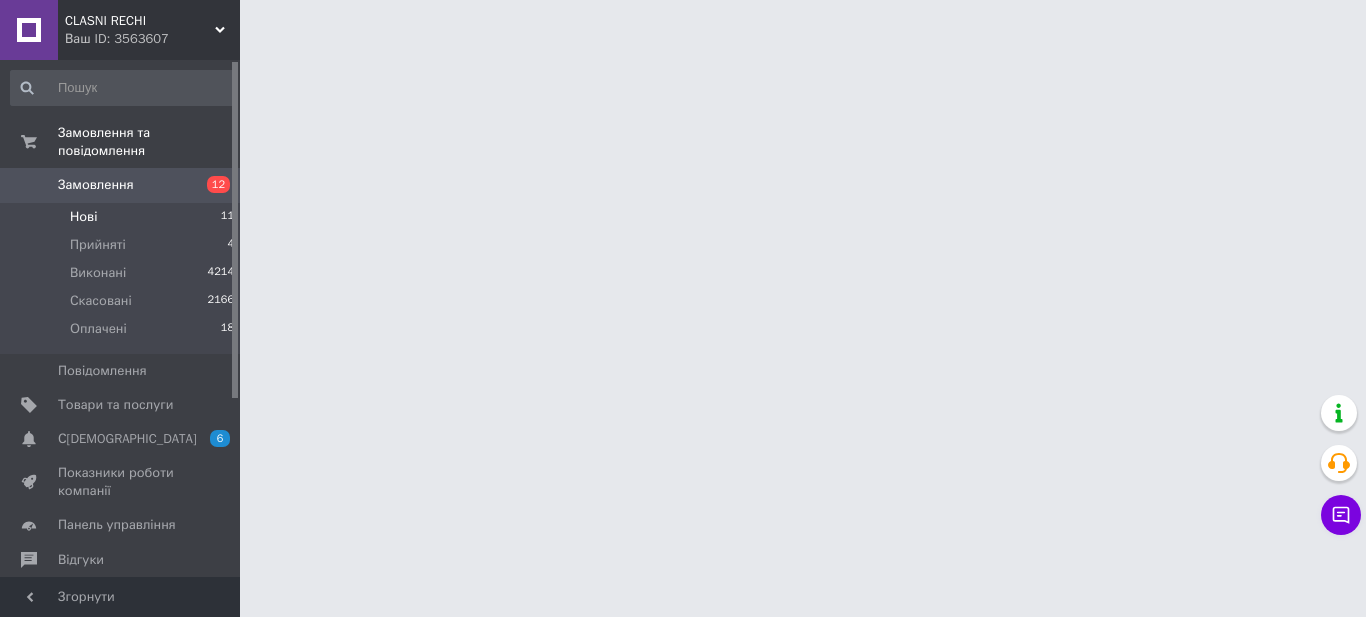 click on "Нові" at bounding box center (83, 217) 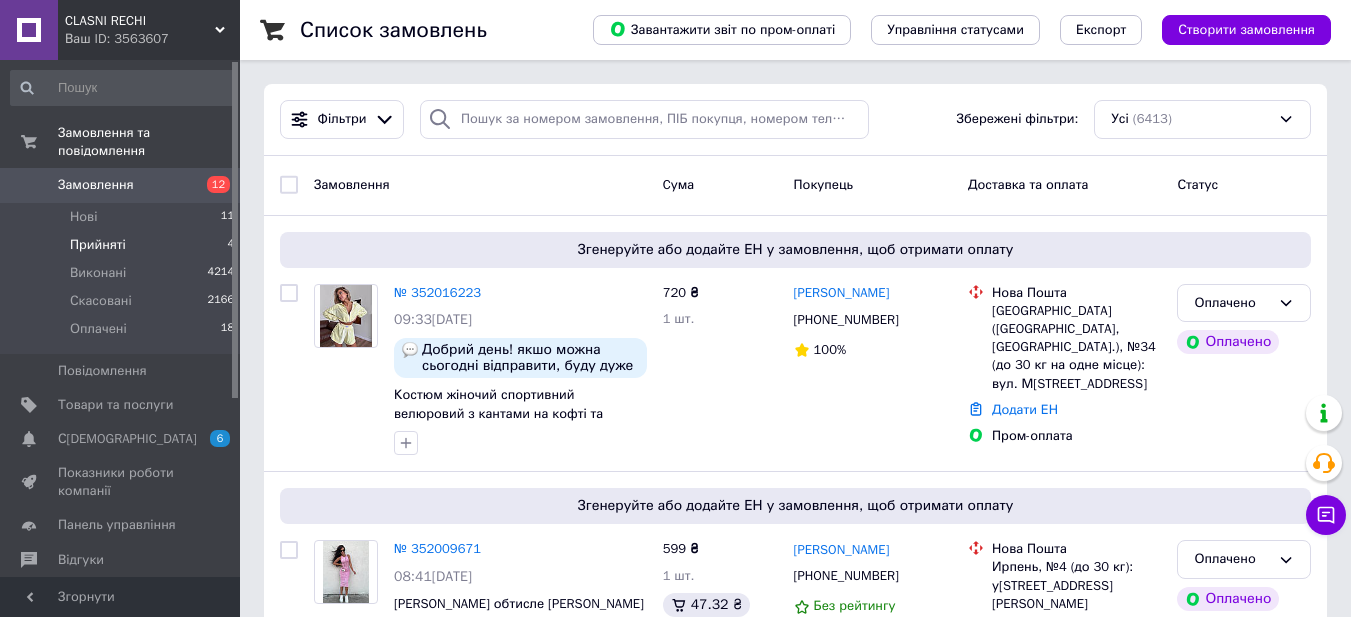 click on "Прийняті" at bounding box center (98, 245) 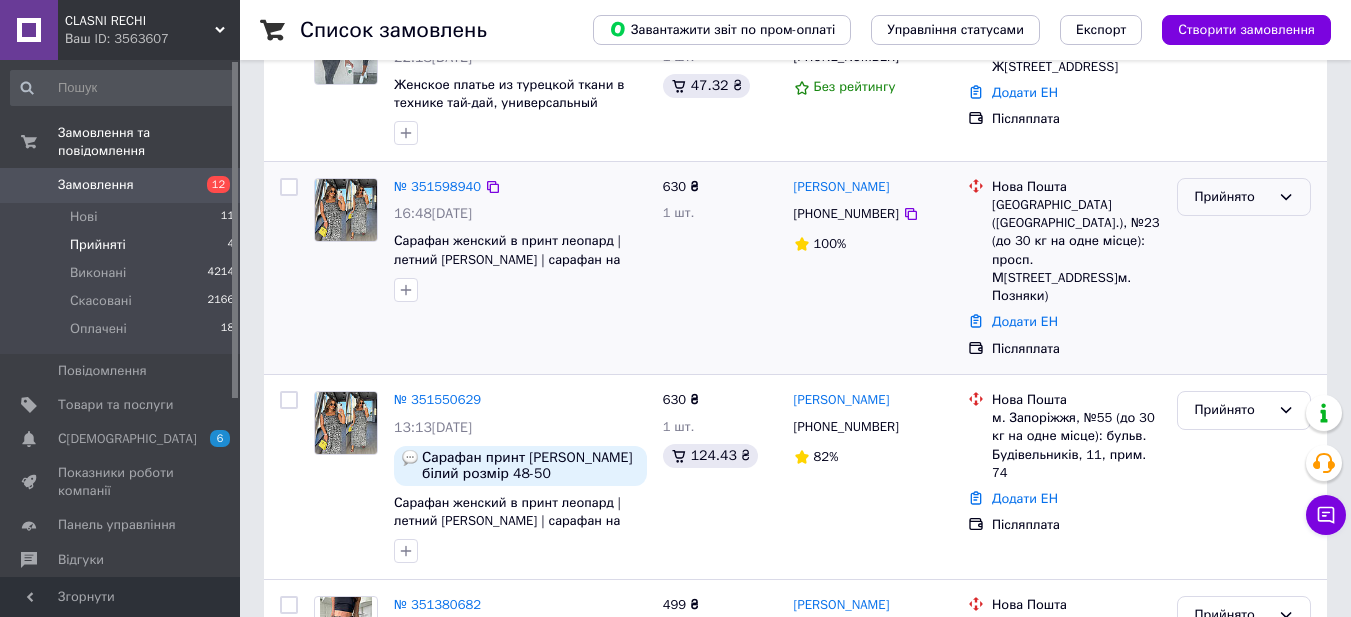 scroll, scrollTop: 390, scrollLeft: 0, axis: vertical 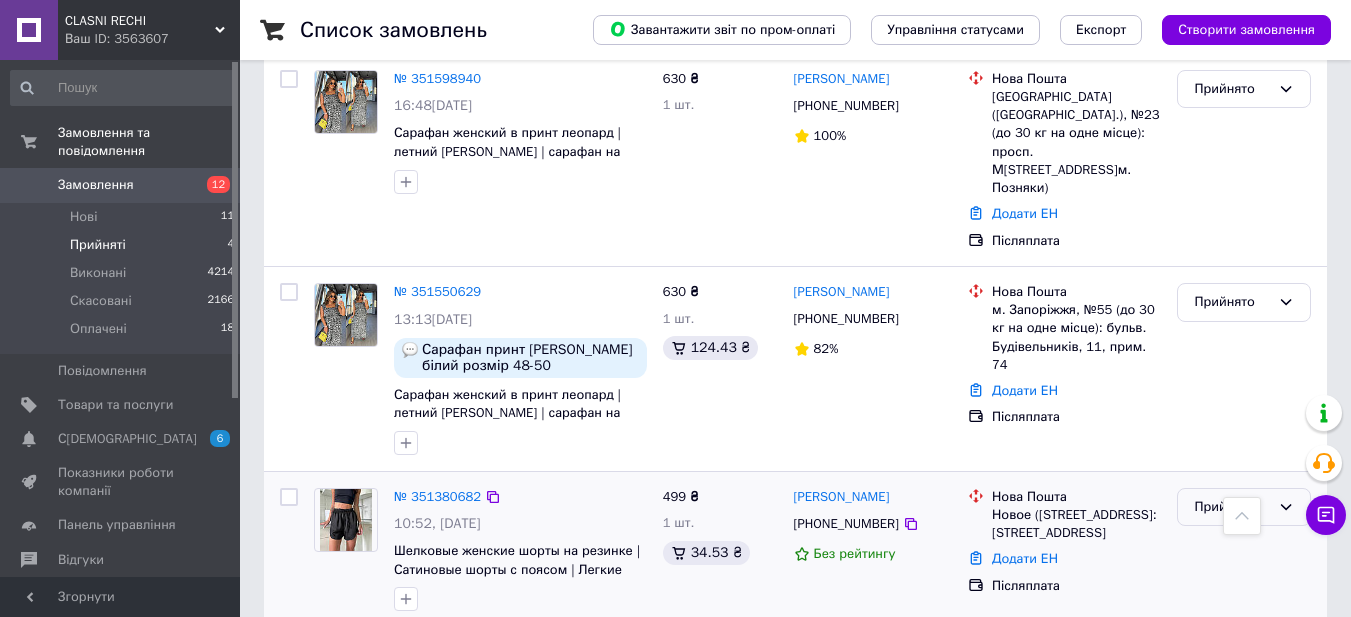 click 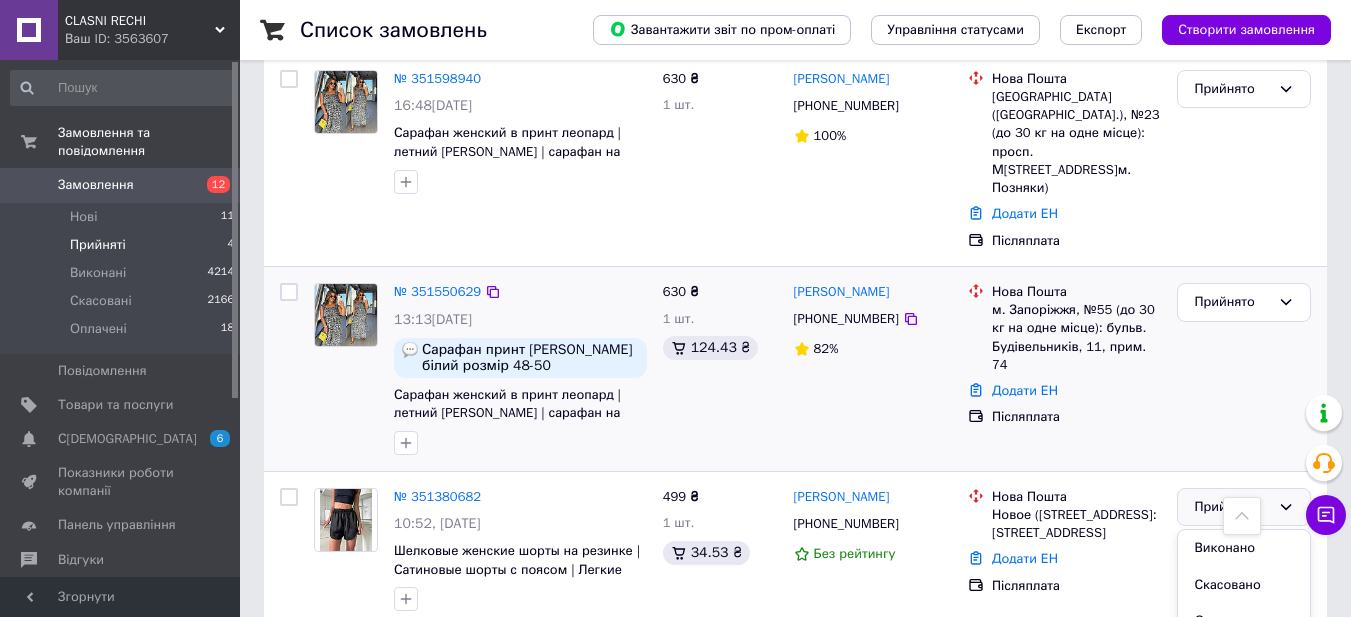 click on "Прийнято" at bounding box center (1244, 369) 